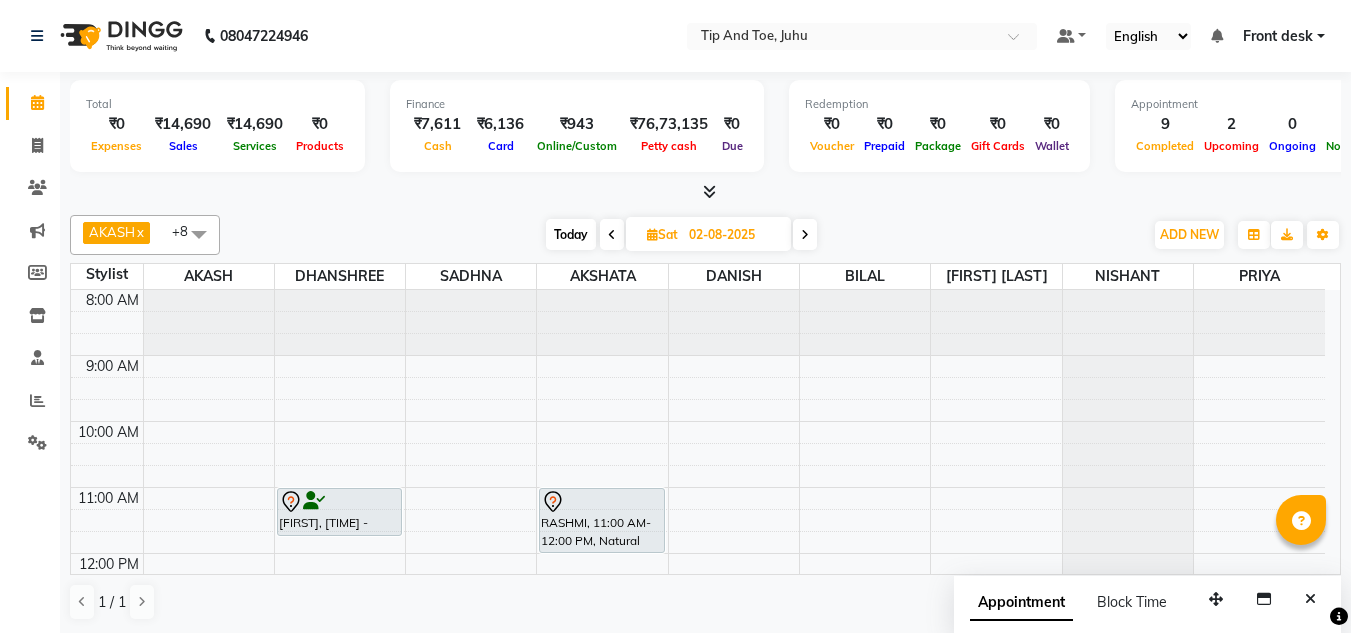 scroll, scrollTop: 0, scrollLeft: 0, axis: both 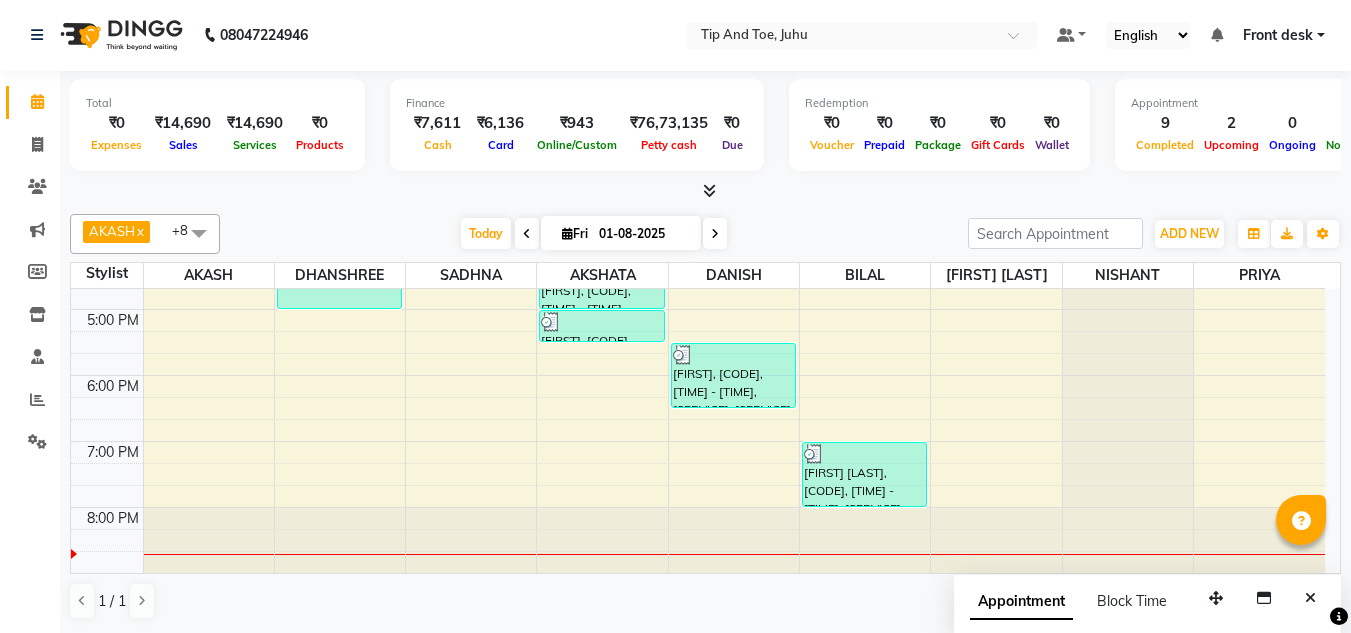 click at bounding box center [865, 540] 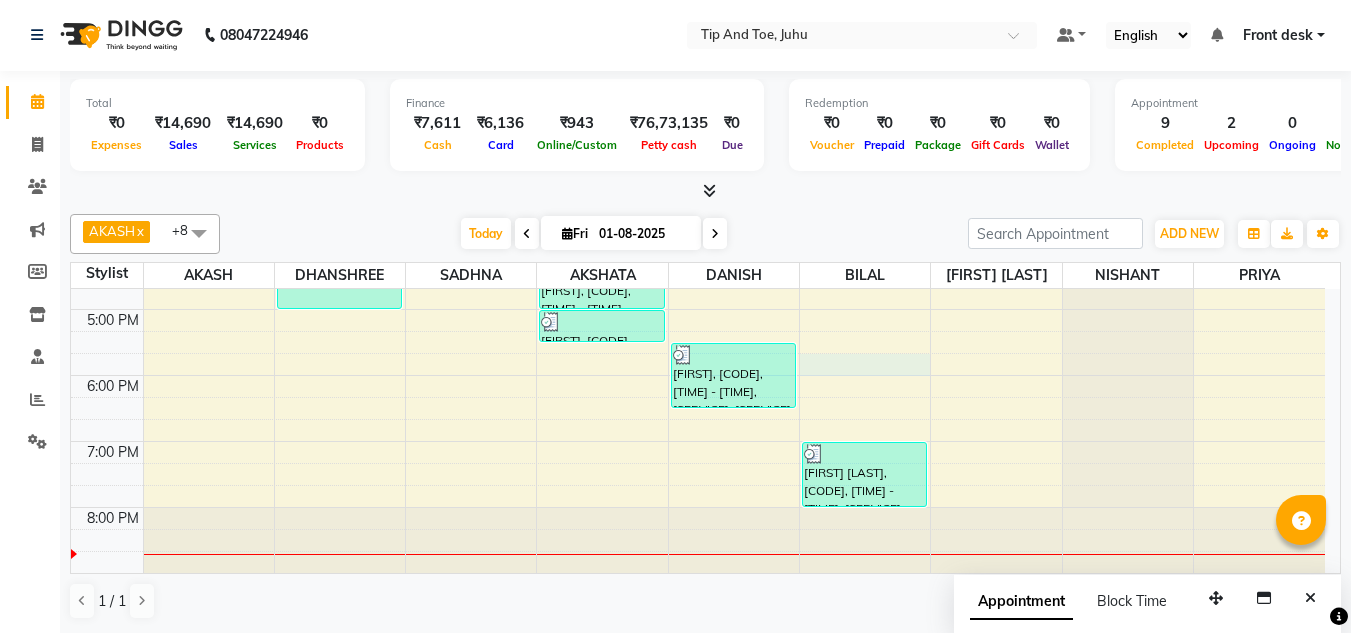 click on "[TIME] [TIME] [TIME] [TIME] [TIME] [TIME] [TIME] [TIME] [TIME] [TIME] [TIME] [TIME] [TIME] [FIRST] [LAST], [CODE], [TIME] - [TIME], [SERVICE], [SERVICE] [SERVICE] [SERVICE] [FIRST], [CODE], [TIME] - [TIME], [SERVICE] [FIRST], [CODE], [TIME] - [TIME], [SERVICE] [FIRST], [CODE], [TIME] - [TIME], [SERVICE] [FIRST], [CODE], [TIME] - [TIME], [SERVICE], [SERVICE] [SERVICE] [FIRST] [LAST], [CODE], [TIME] - [TIME], [SERVICE] [FIRST] [LAST], [CODE], [TIME] - [TIME], [SERVICE], [SERVICE] [SERVICE] [FIRST], [CODE], [TIME] - [TIME], [SERVICE]" at bounding box center [698, 144] 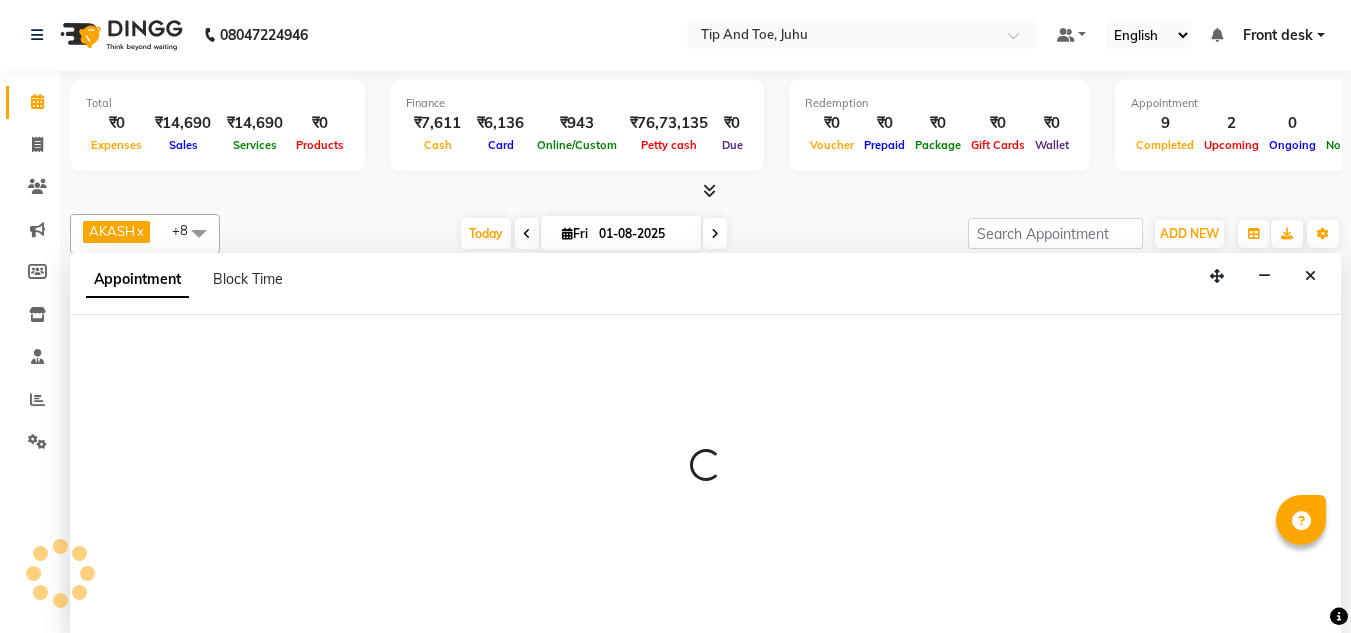 select on "50579" 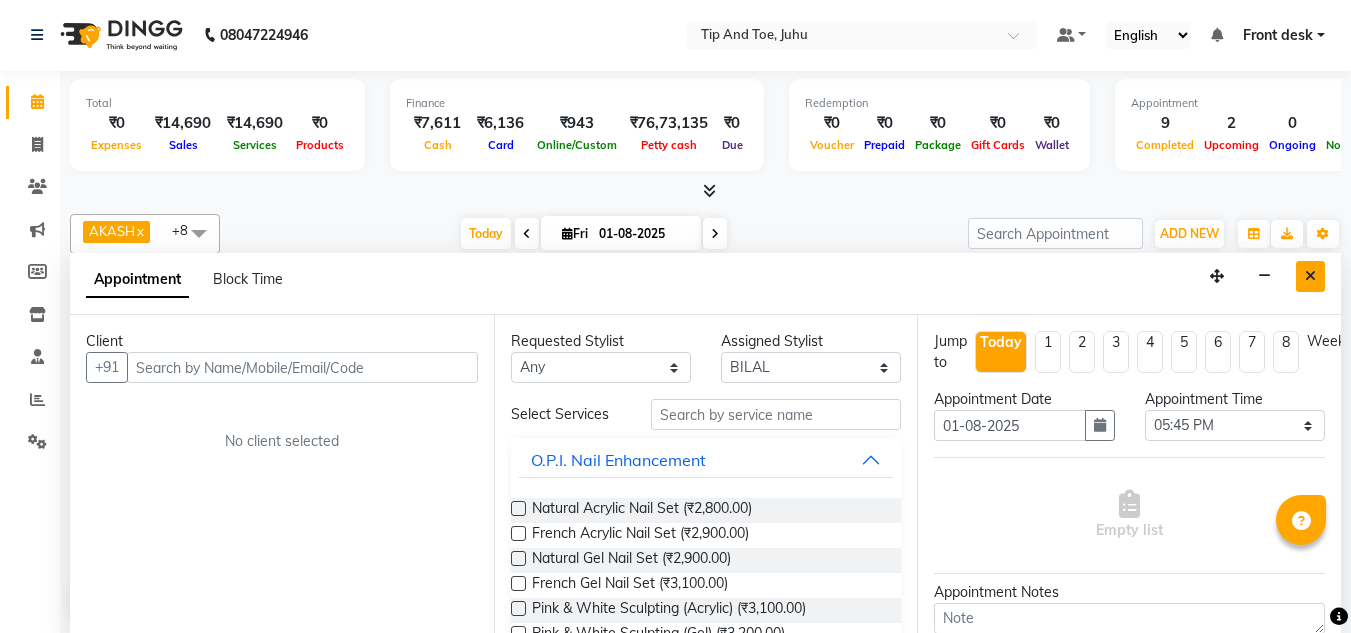 click at bounding box center [1310, 276] 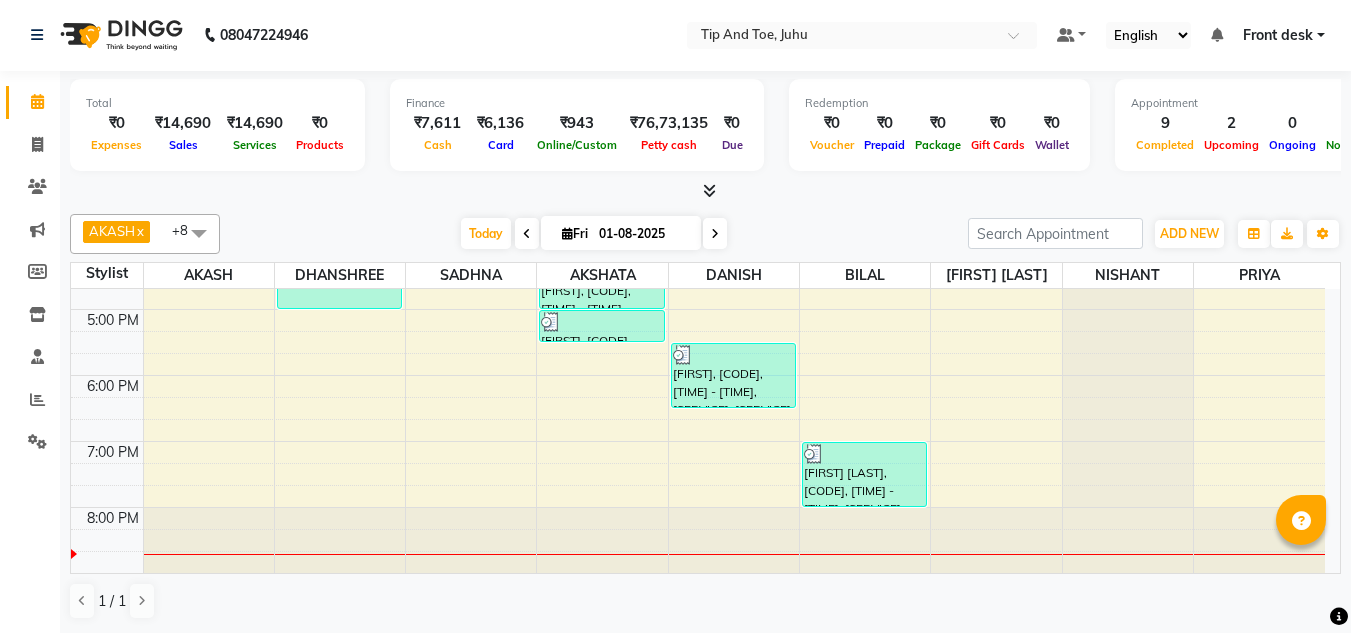 click on "Invoice" 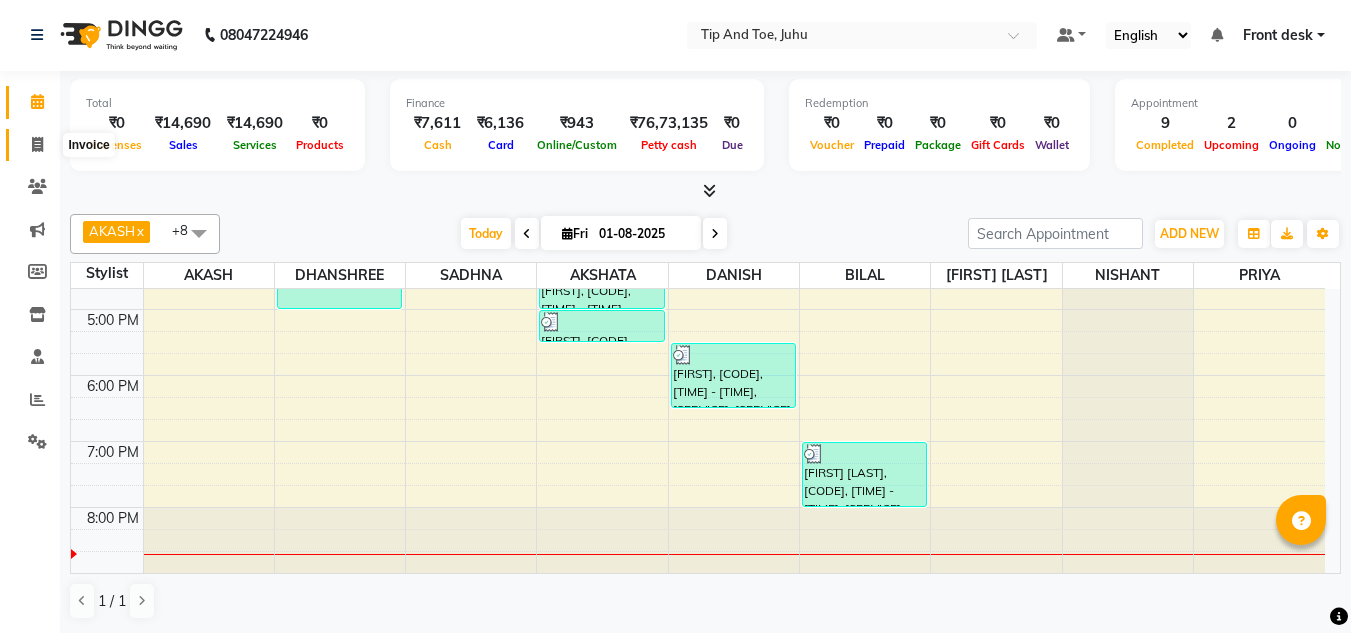 click 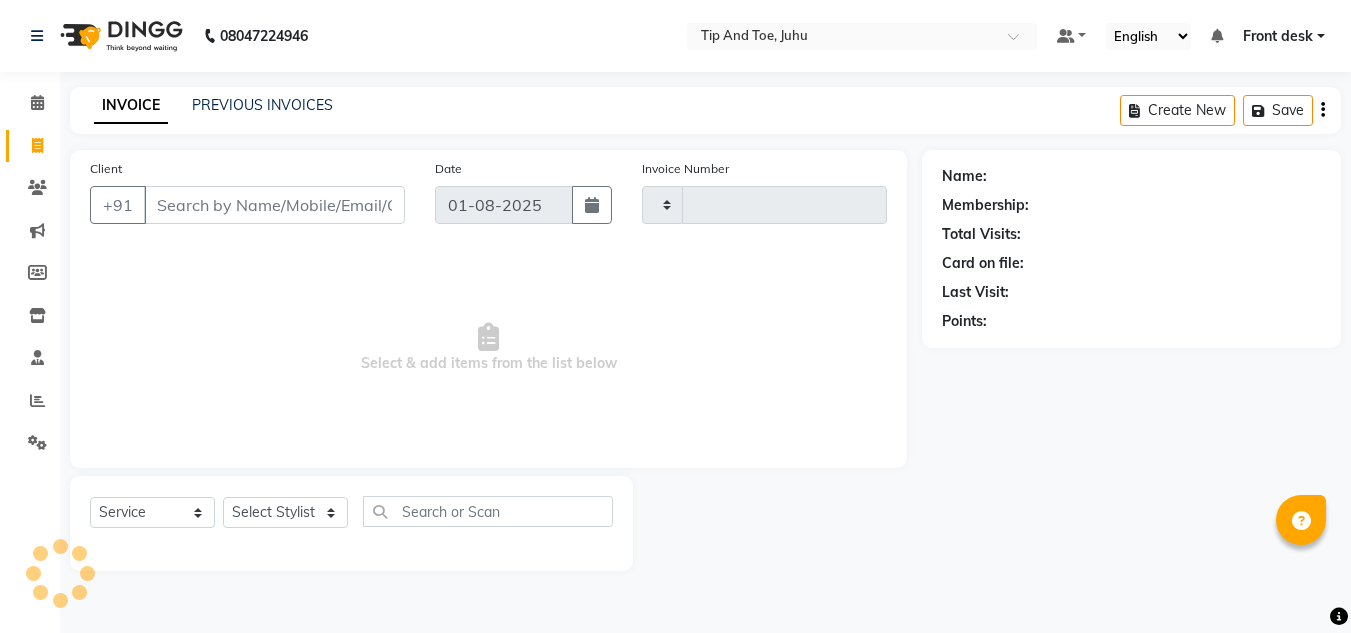type on "1307" 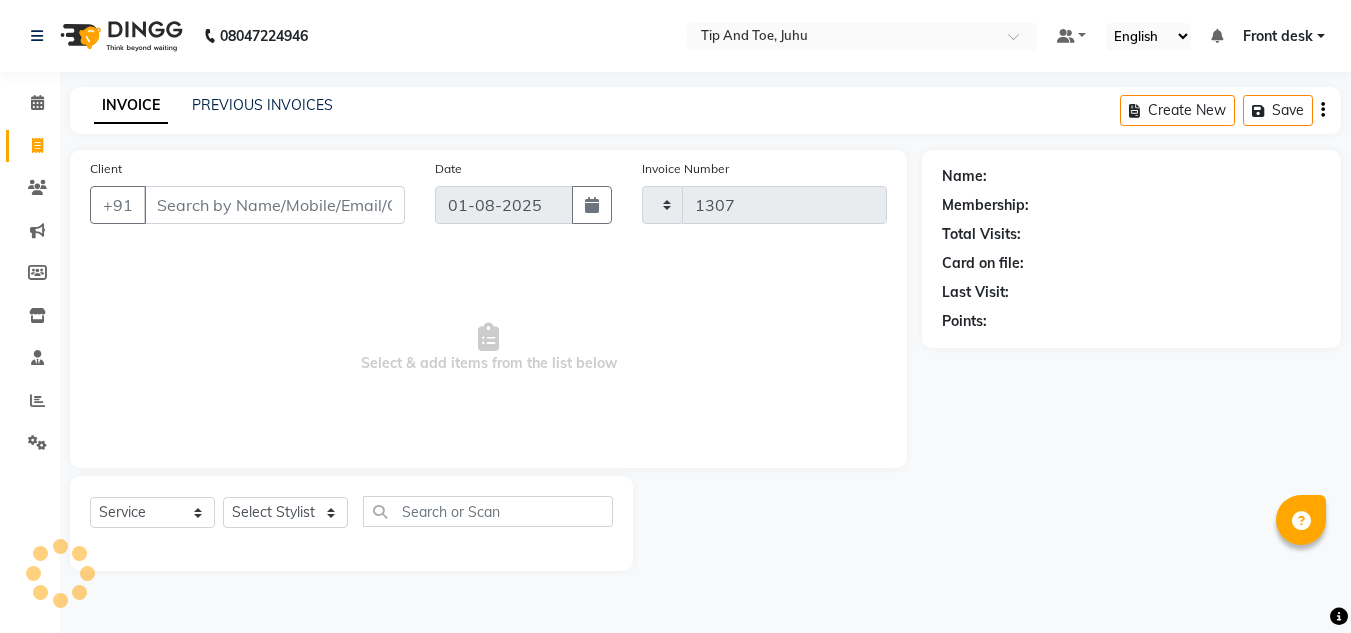 select on "5516" 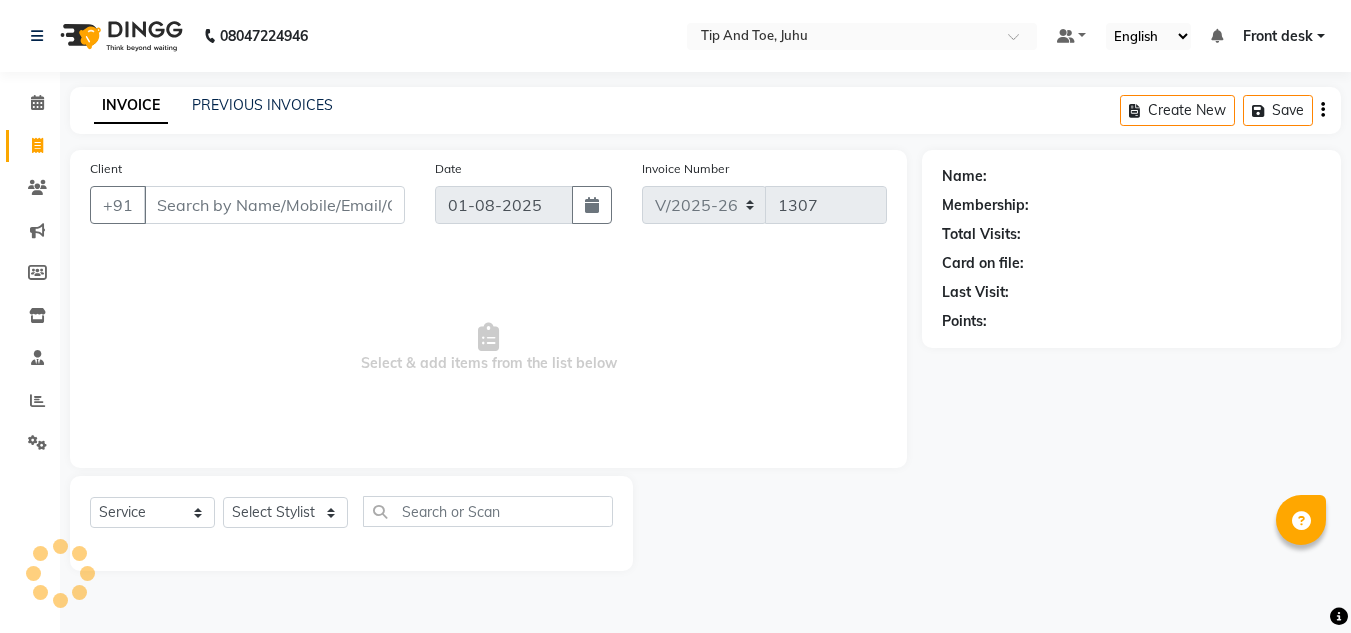 scroll, scrollTop: 0, scrollLeft: 0, axis: both 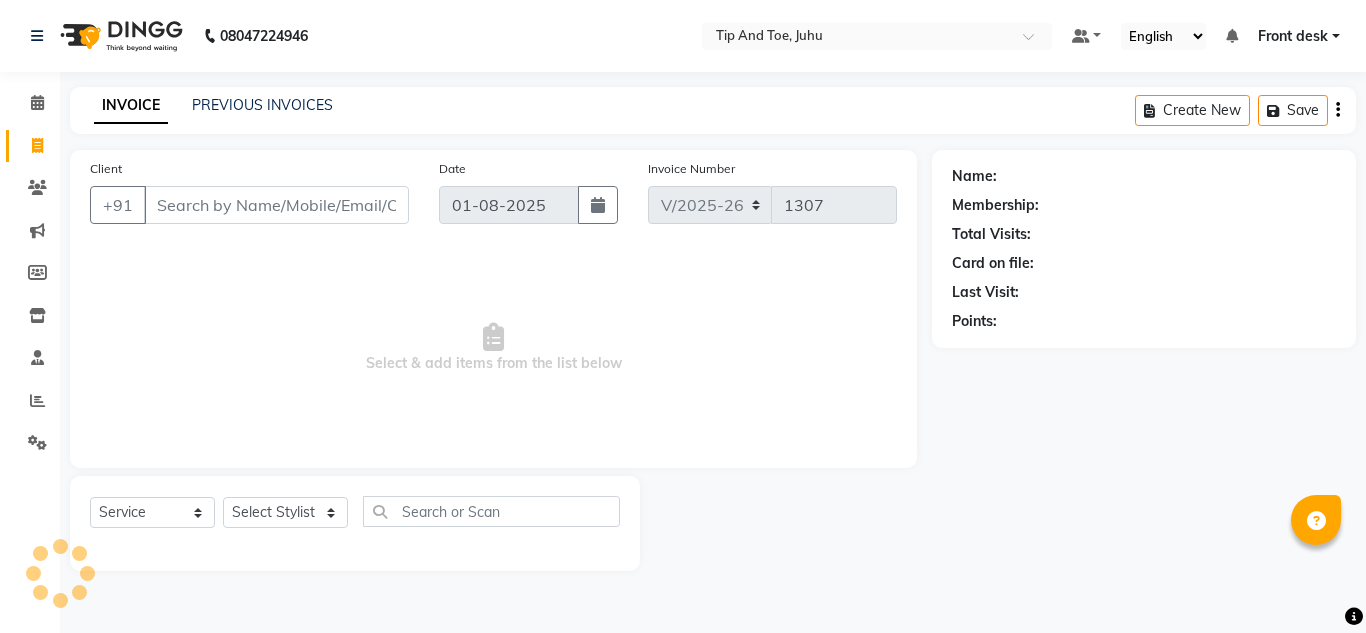 click on "Client" at bounding box center (276, 205) 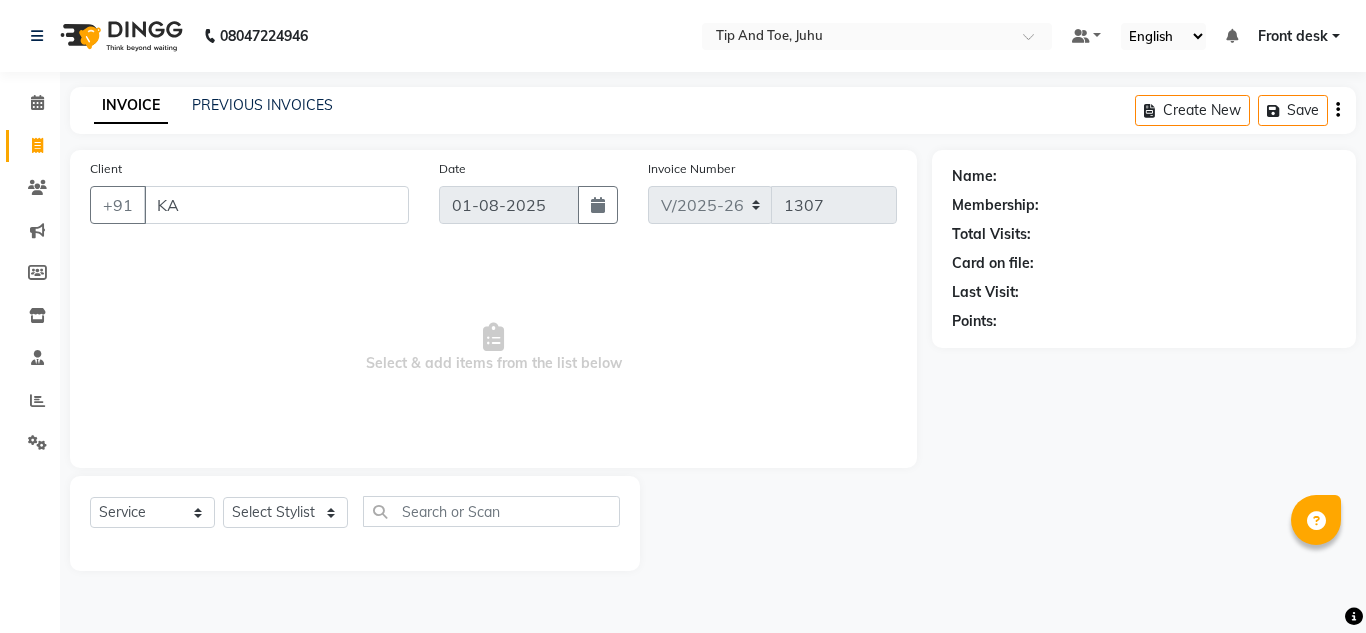 type on "K" 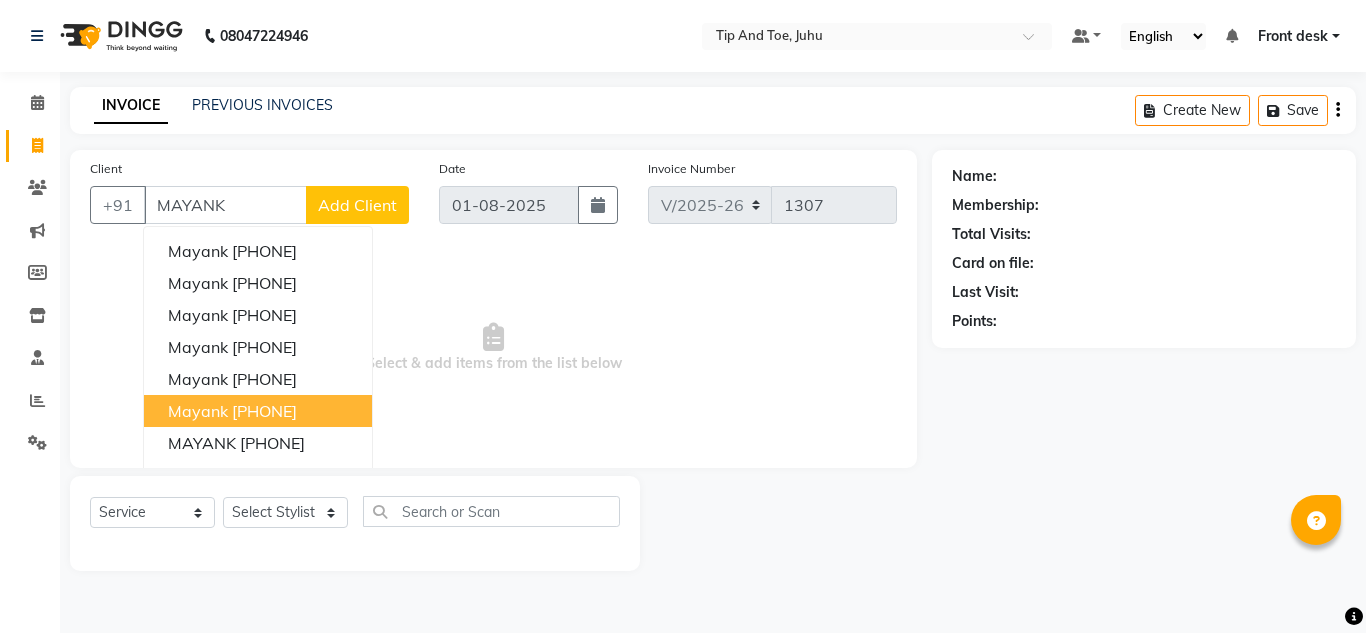 click on "mayank" at bounding box center (198, 411) 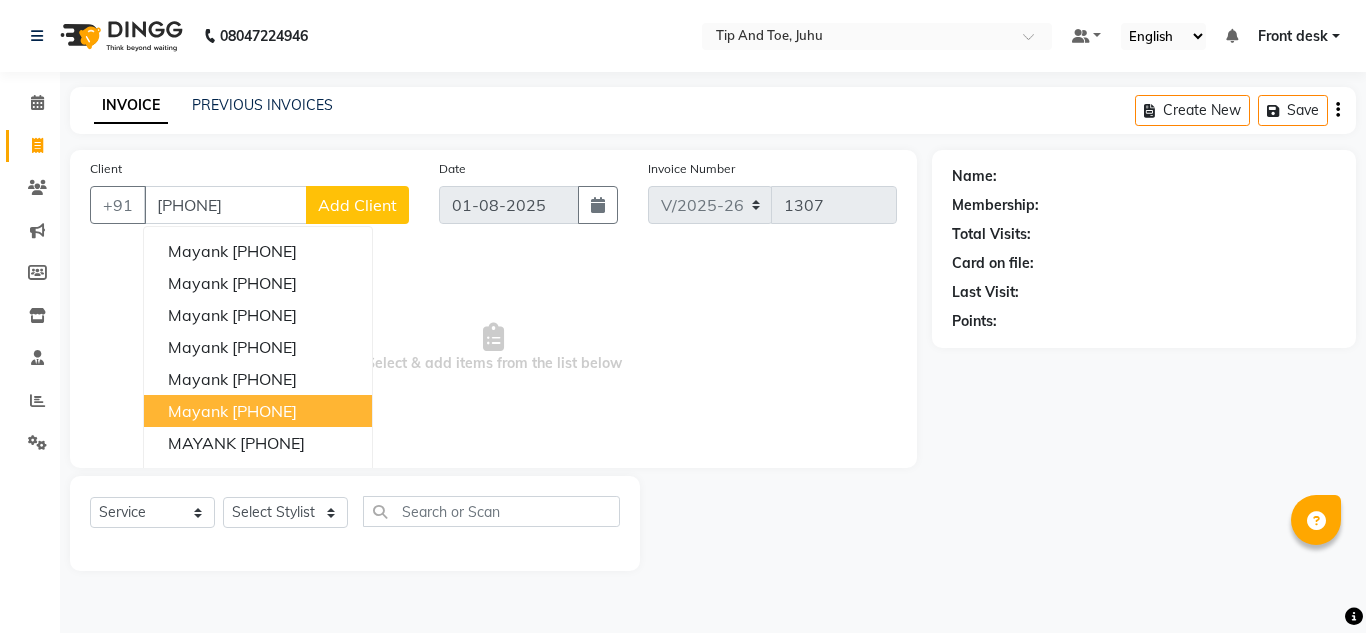 type on "[PHONE]" 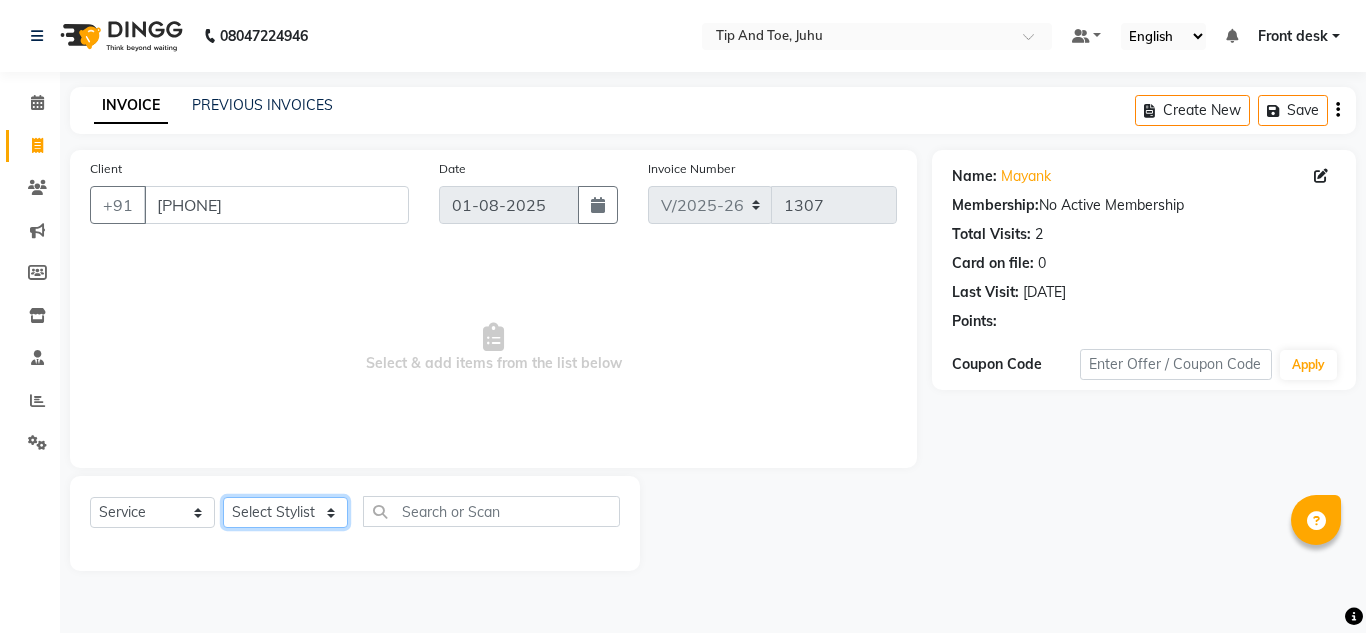 click on "Select Stylist [NAME] [NAME] [NAME] [NAME] [NAME] [NAME] [NAME] [NAME] [NAME] [NAME] [NAME] [NAME] [NAME] Front desk [NAME] [NAME] [NAME] [NAME] [NAME] [NAME] [NAME] [NAME] [NAME] [NAME] [NAME] [NAME] [NAME] [NAME] [NAME] [NAME] [NAME]" 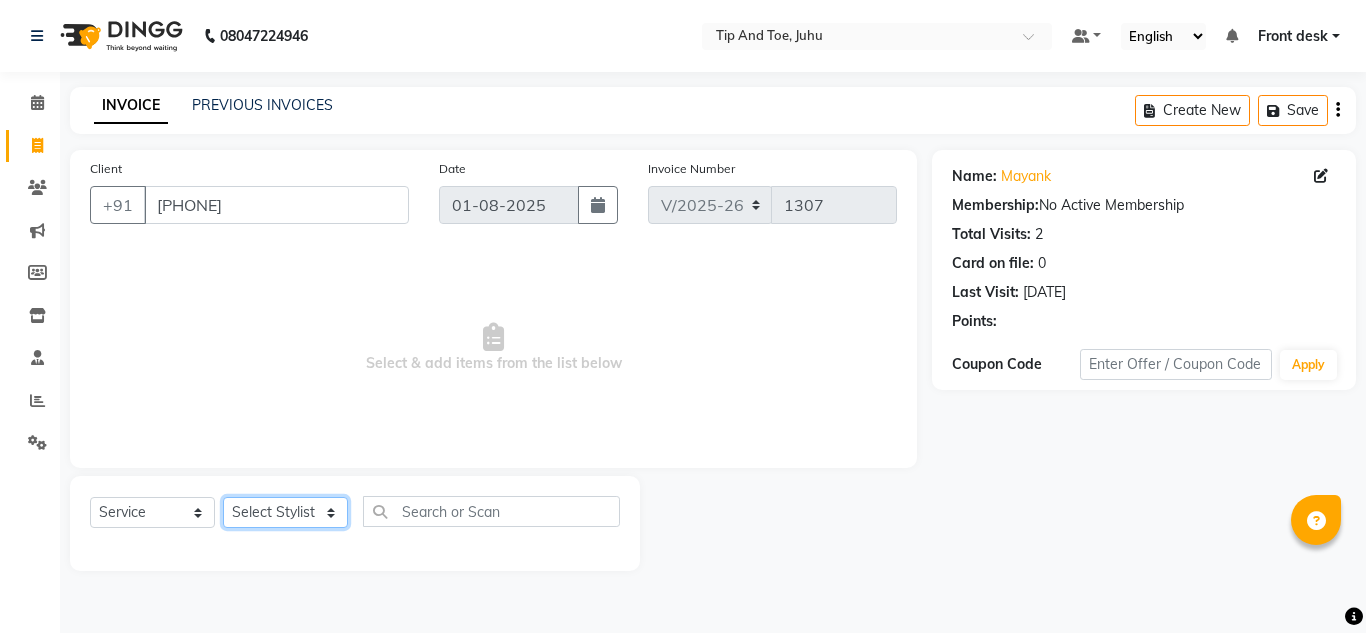 select on "50579" 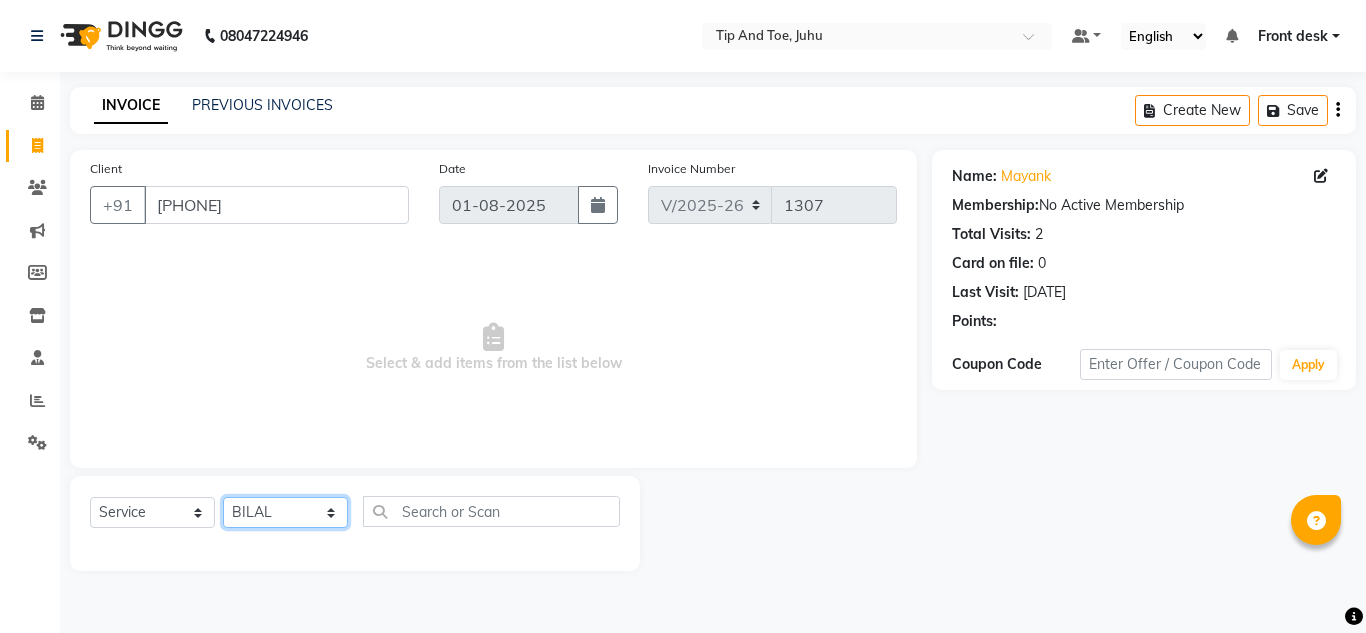 click on "Select Stylist [NAME] [NAME] [NAME] [NAME] [NAME] [NAME] [NAME] [NAME] [NAME] [NAME] [NAME] [NAME] [NAME] Front desk [NAME] [NAME] [NAME] [NAME] [NAME] [NAME] [NAME] [NAME] [NAME] [NAME] [NAME] [NAME] [NAME] [NAME] [NAME] [NAME] [NAME]" 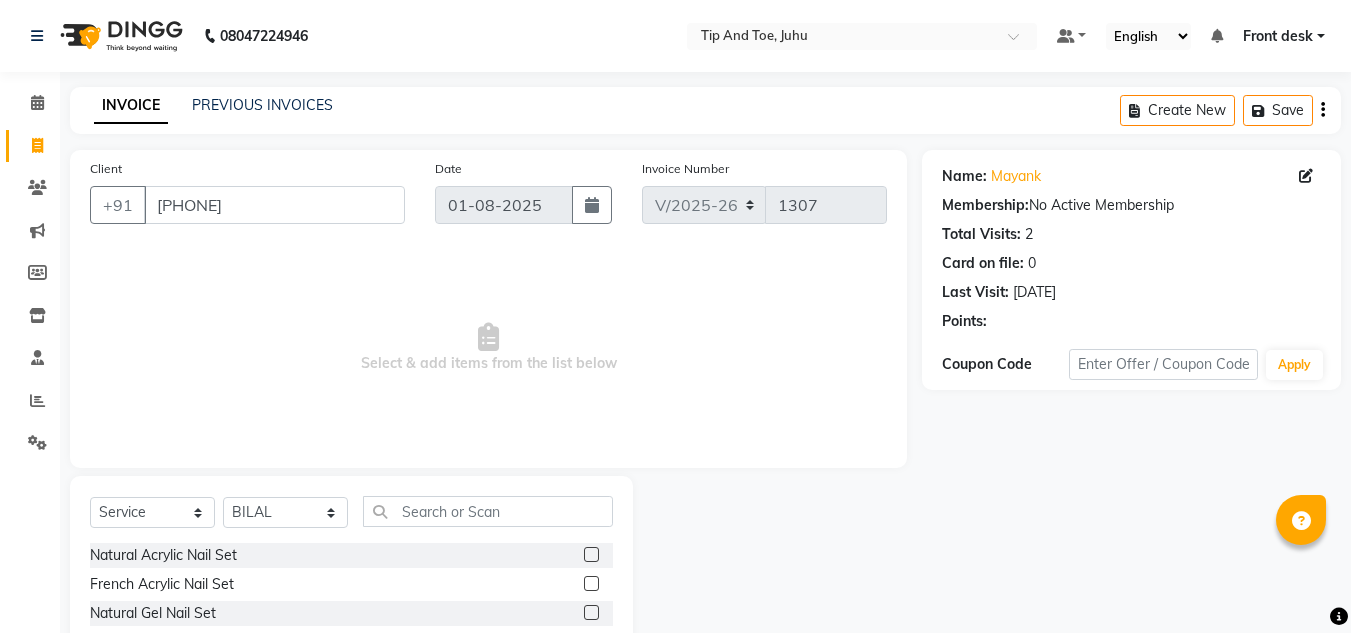 drag, startPoint x: 500, startPoint y: 490, endPoint x: 499, endPoint y: 513, distance: 23.021729 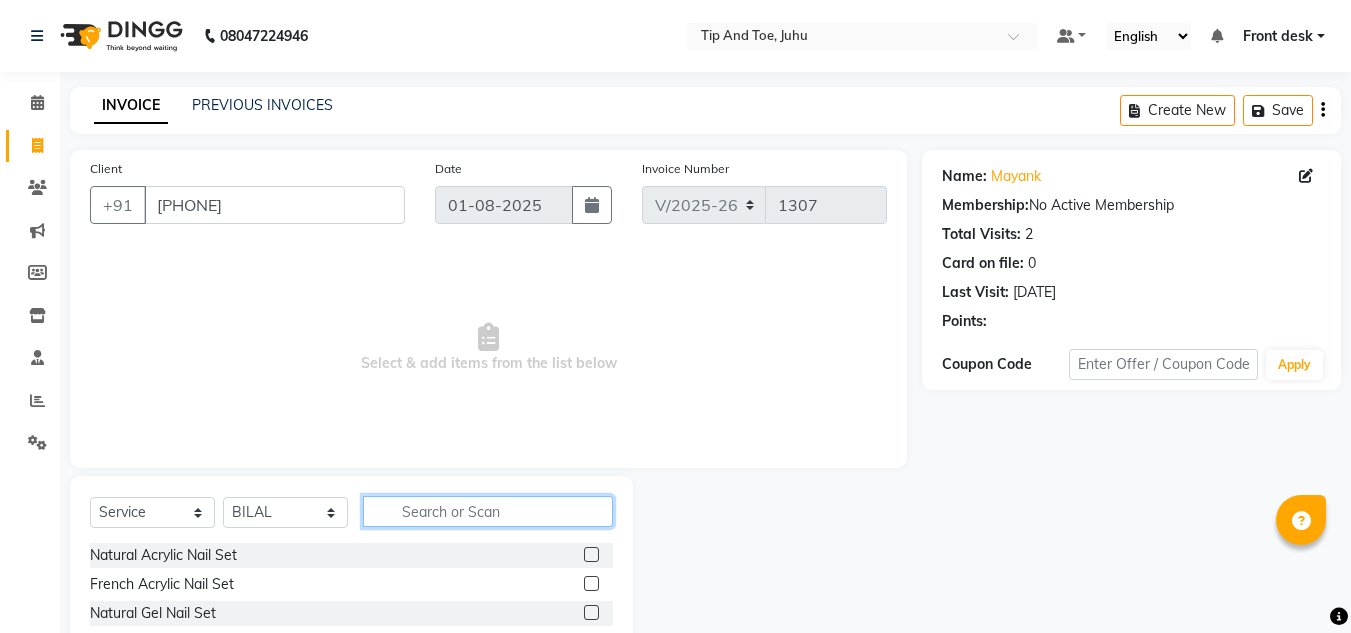 click 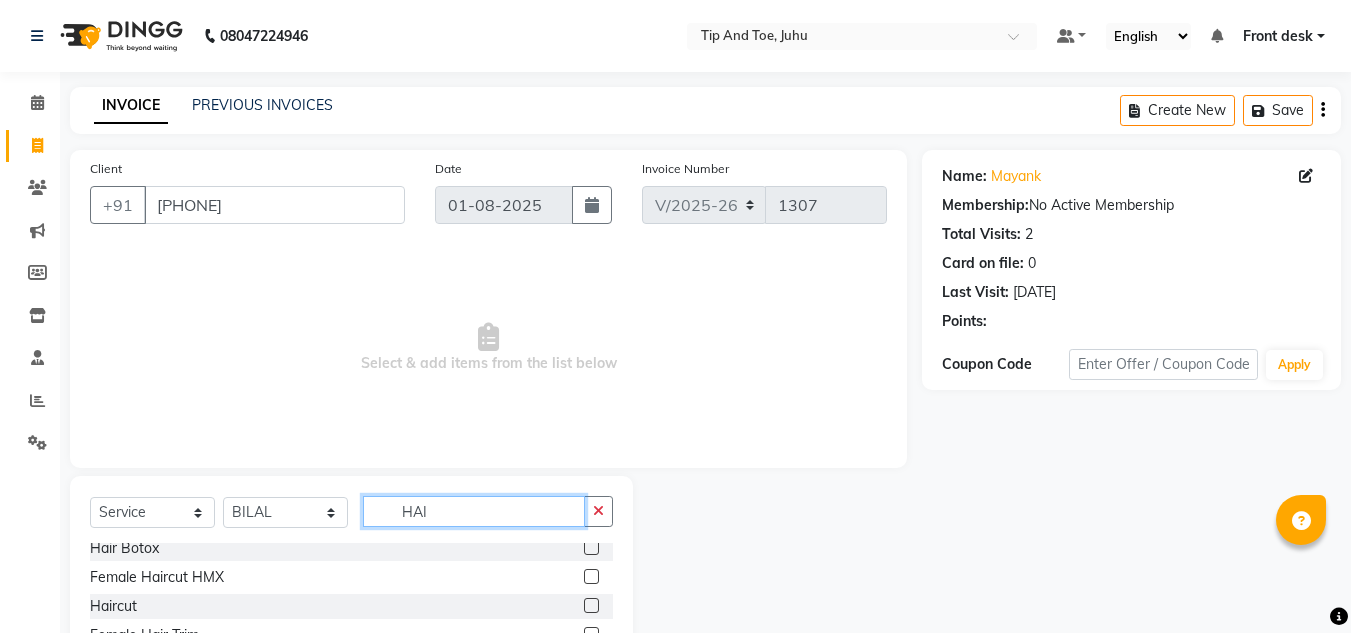 scroll, scrollTop: 100, scrollLeft: 0, axis: vertical 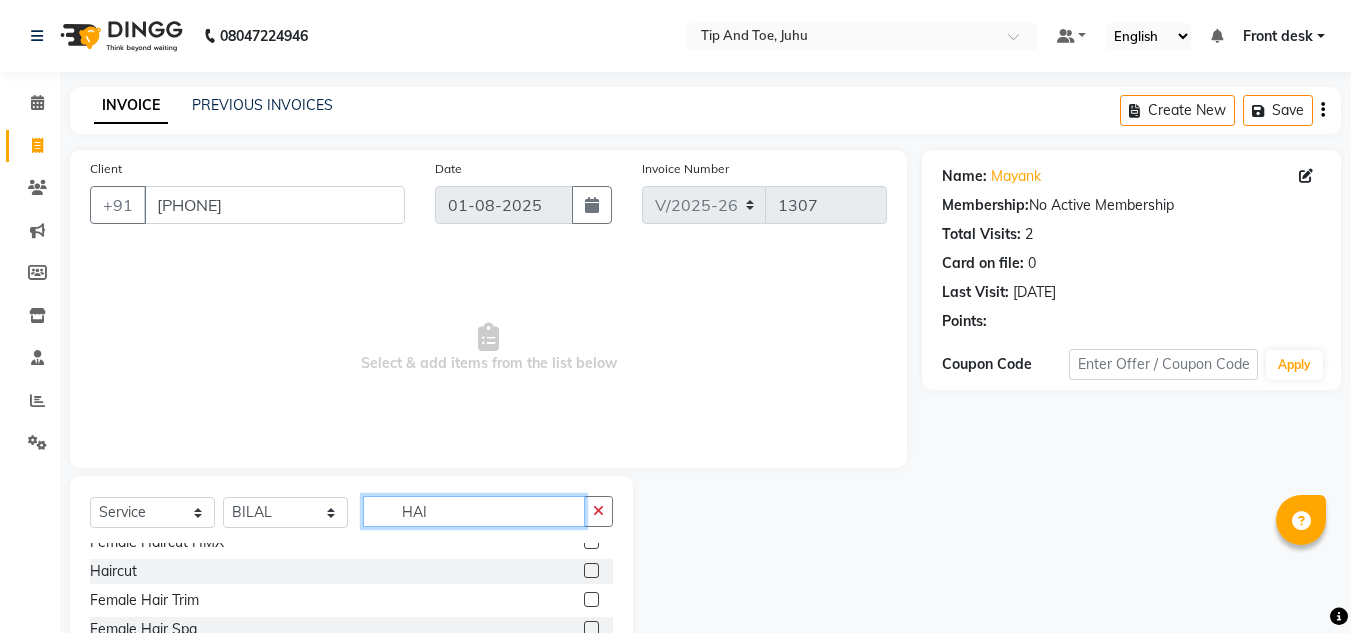 type on "HAI" 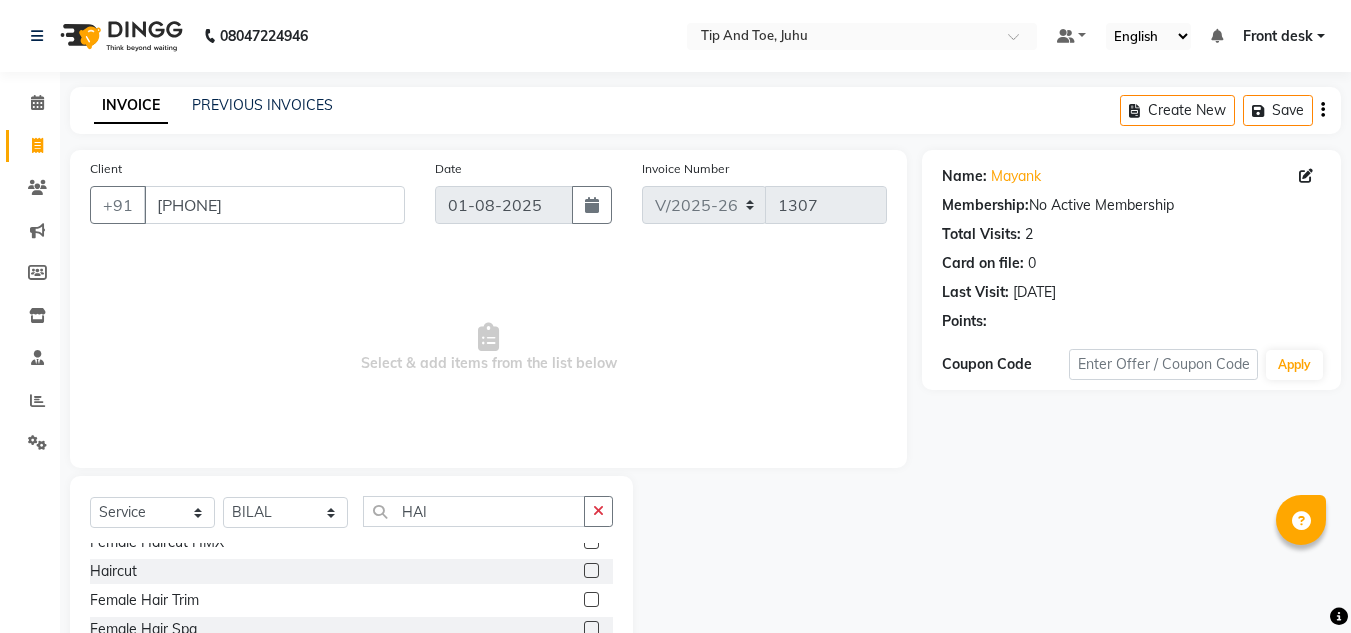 click 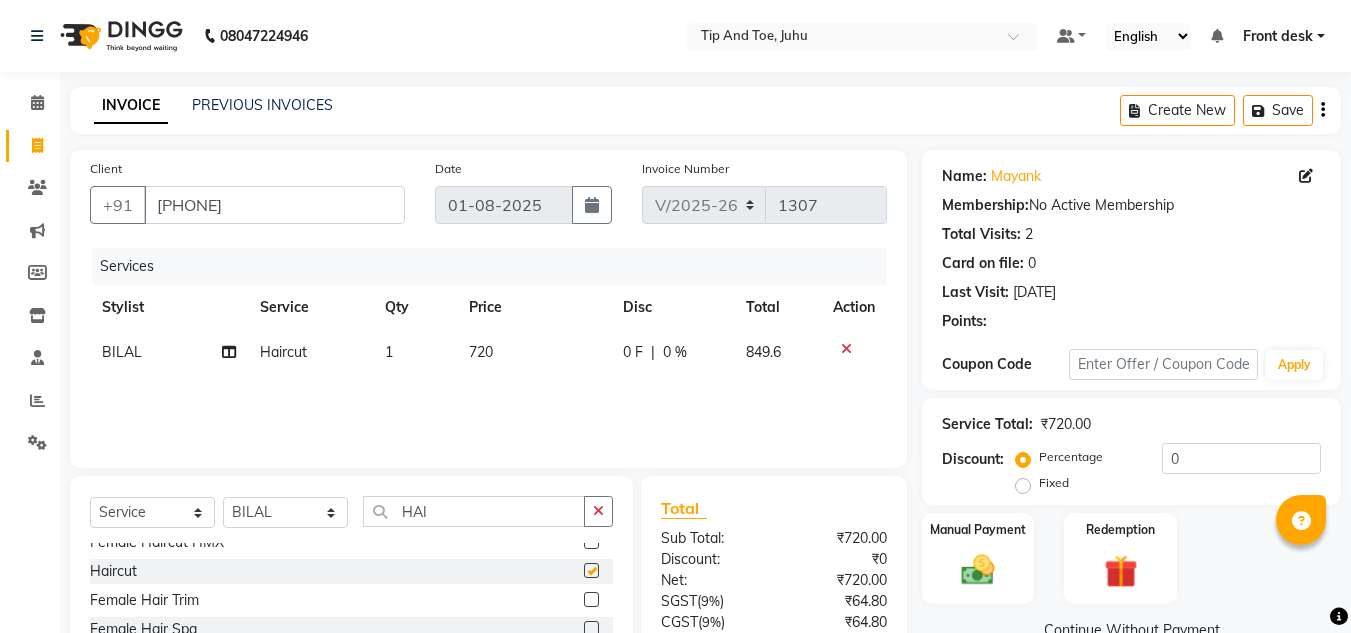 checkbox on "false" 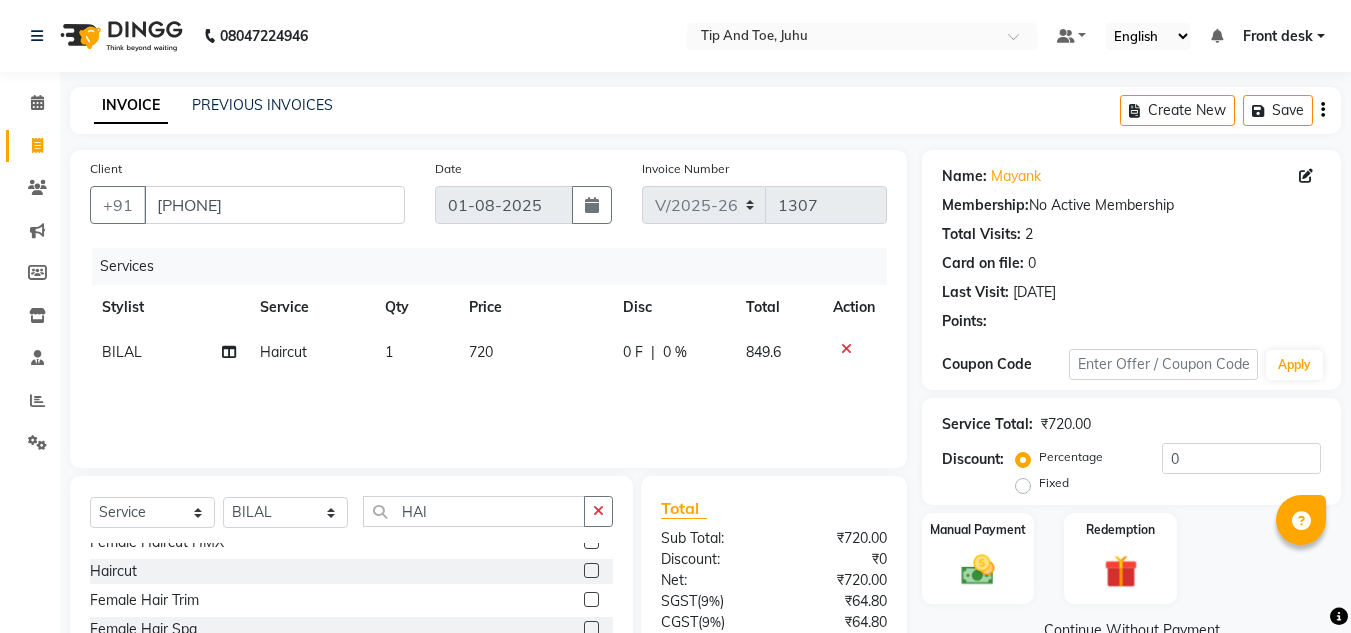 click on "1" 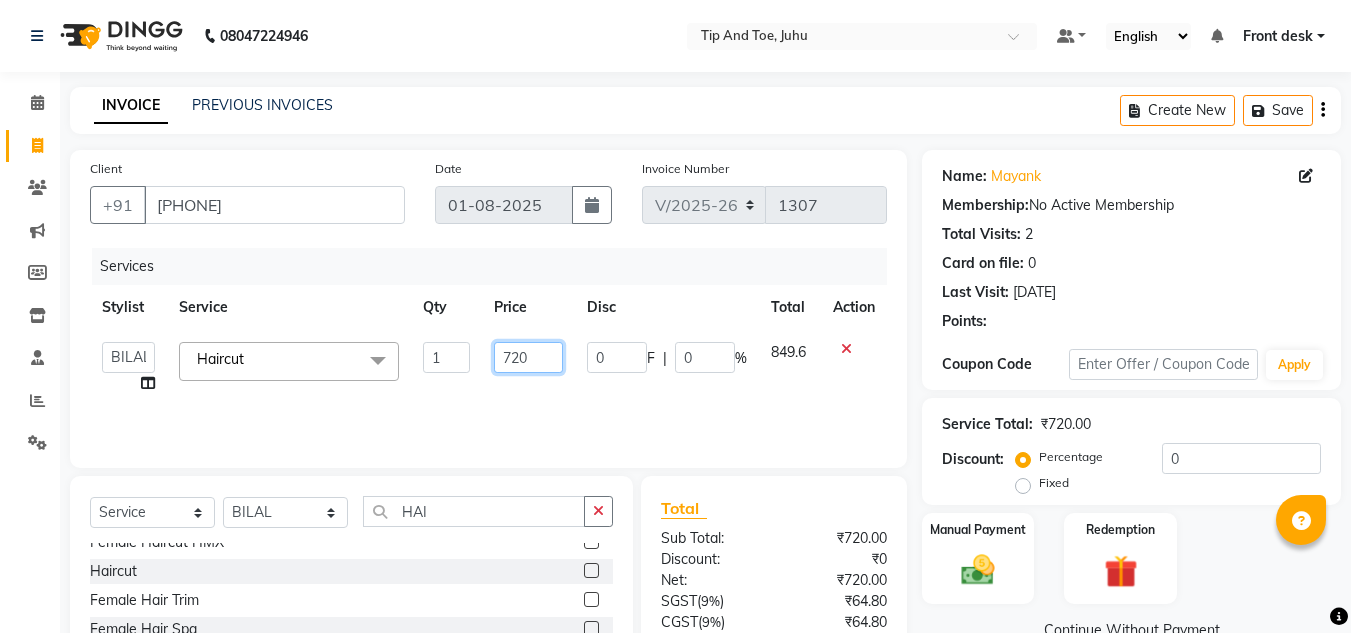 click on "720" 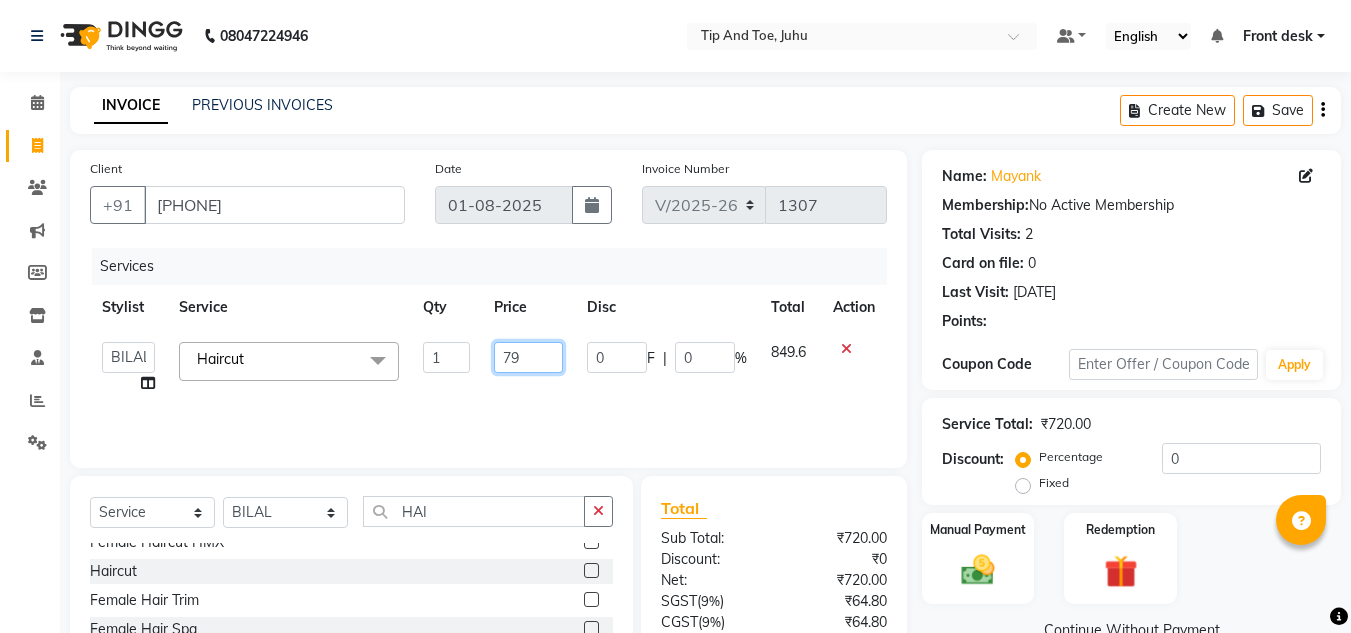 type on "799" 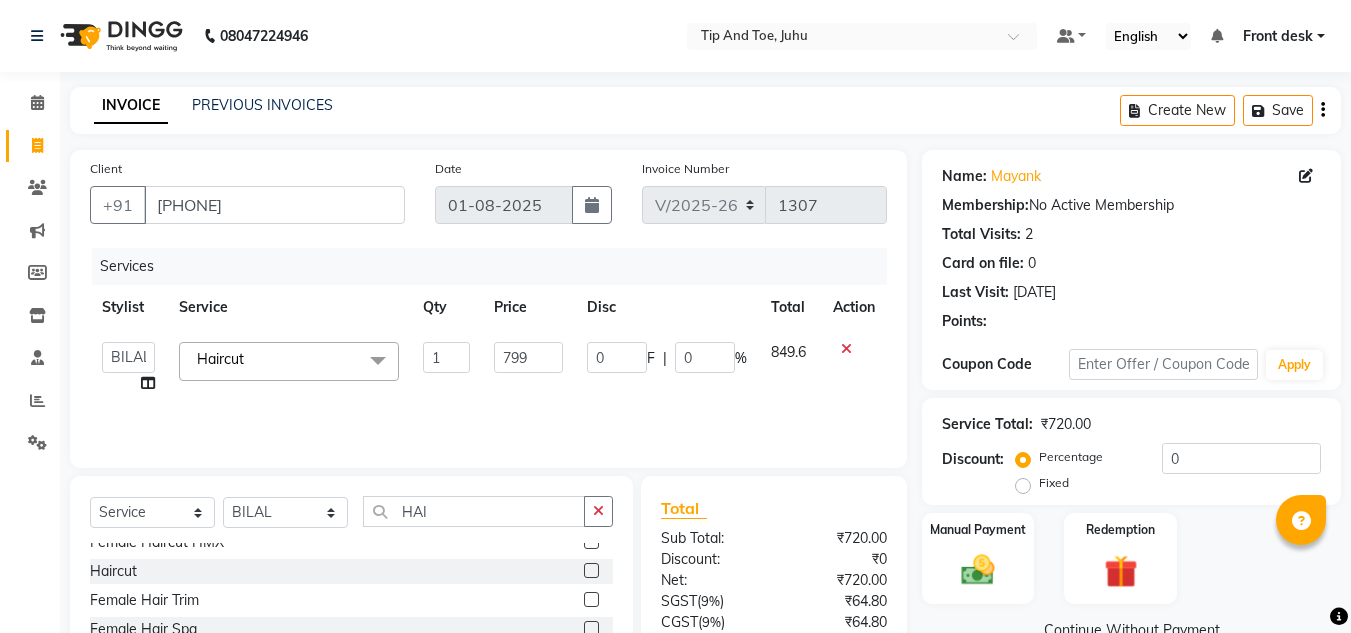 click on "Services Stylist Service Qty Price Disc Total Action  [NAME] [NAME] [NAME] [NAME] [NAME] [NAME] [NAME] [NAME] [NAME] [NAME] [NAME] [NAME] [NAME] Front desk [NAME] [NAME] [NAME] [NAME] [NAME] [NAME] [NAME] [NAME] [NAME] [NAME] [NAME] [NAME] [NAME] [NAME] [NAME] [NAME] [NAME] Haircut  x Natural Acrylic Nail Set French Acrylic Nail Set Natural Gel Nail Set French Gel Nail Set Pink & White Sculpting (Acrylic) Pink & White Sculpting (Gel) Glitter Acrylic Nail Set Glitter Gel Nail Set Acrylic Overlays Gel Overlays Pink & White Acrylic Overlays Pink & White Gel Overlays Glitter Acrylic Overlays Glitter Gel Overlays Form Acrylic Nail Set Form Gel Nail Set Shattered Glass Holographic Nails Ombre Gel Polish Chameleon Nails Chrome/Metallic Nails Cateye Gel Polish Glitter Gel Polish Permanent Gel Polish French Permanent Gel Polish Temporary Nail Extension Acrylic Nail Re-fills Gel Nail Re-fills Pink & White Acrylic Re-fills Pink & White Gel Re-fills Glitter Acrylic Re-fills" 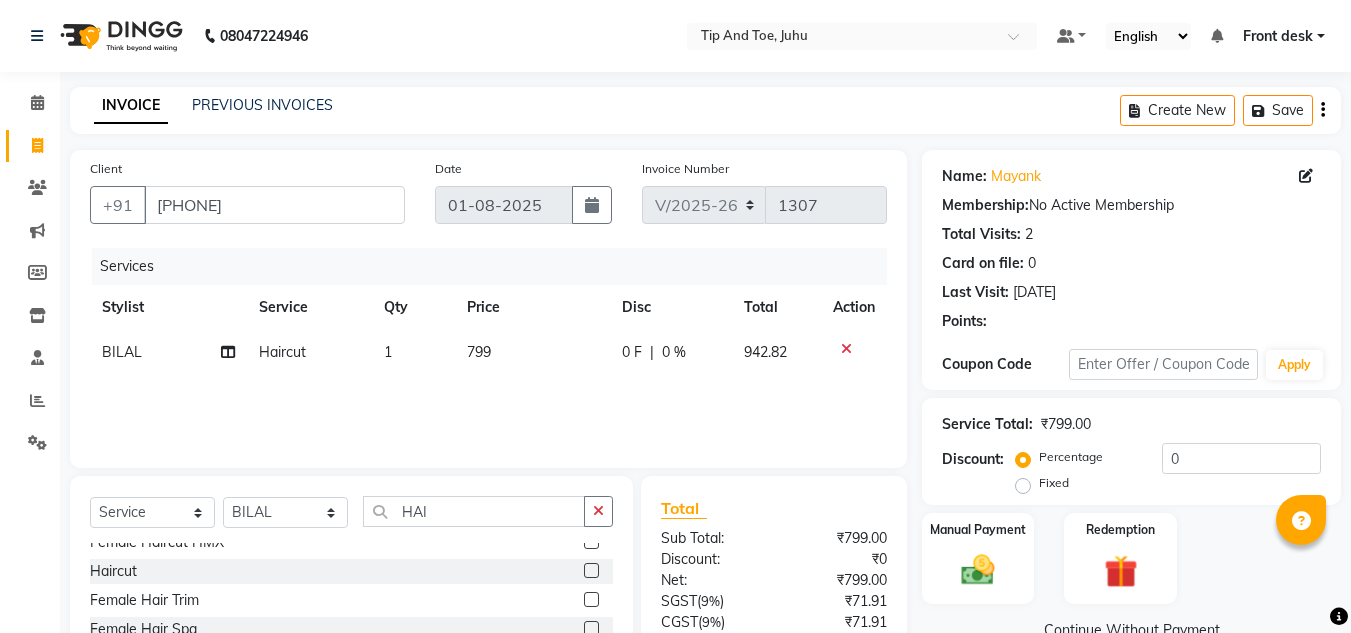 scroll, scrollTop: 168, scrollLeft: 0, axis: vertical 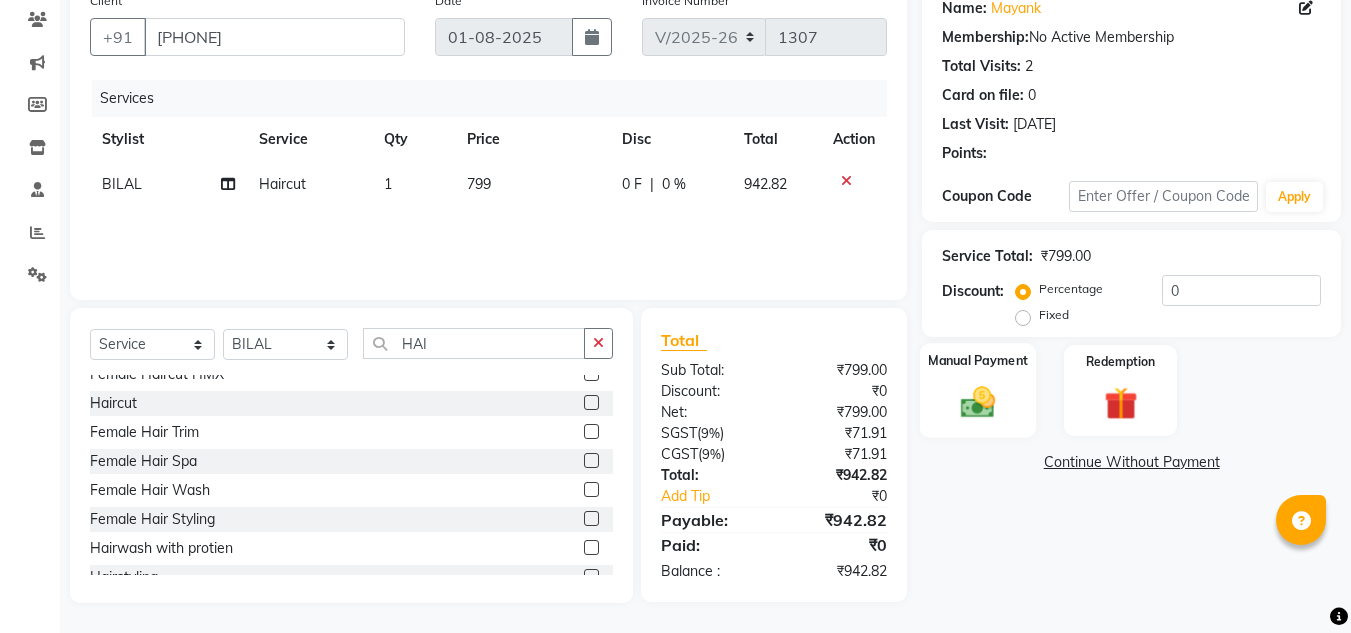 click 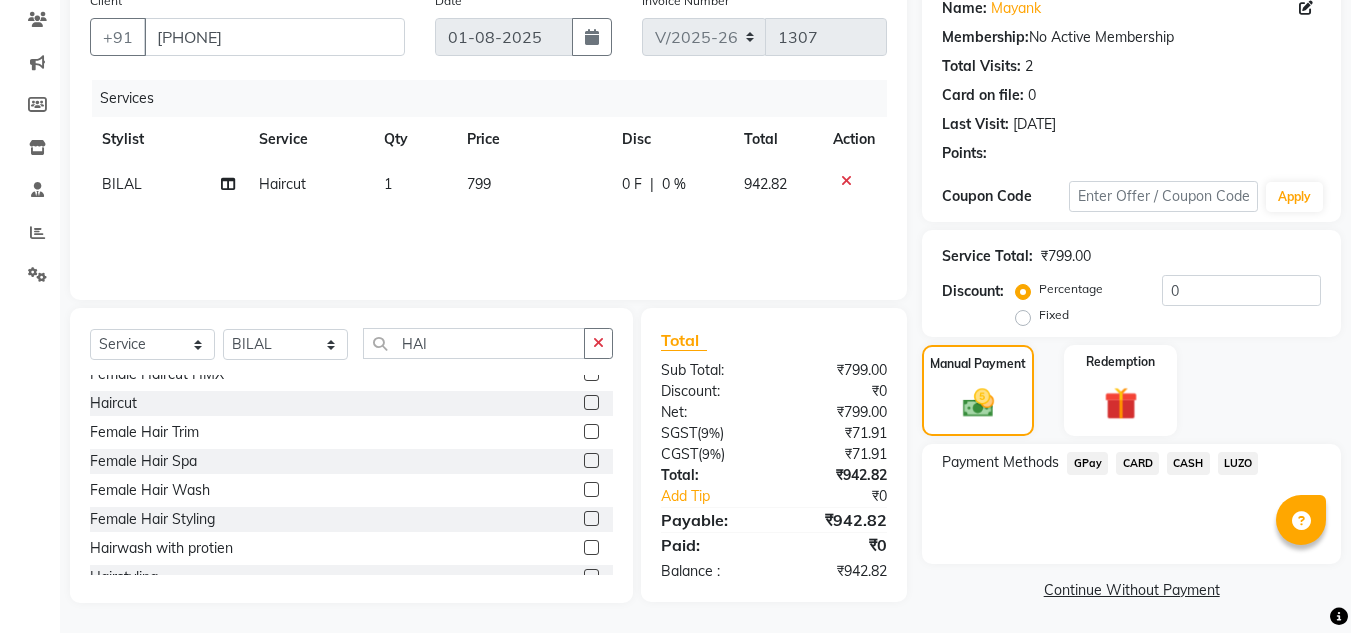 click on "GPay" 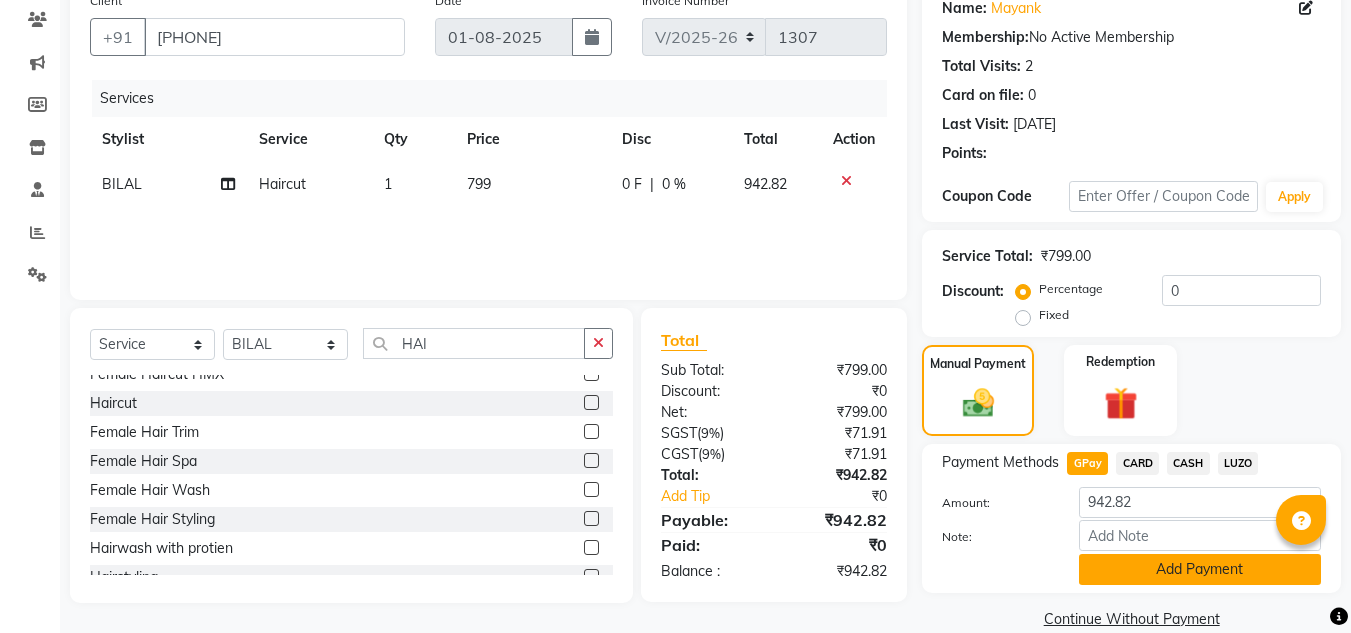click on "Add Payment" 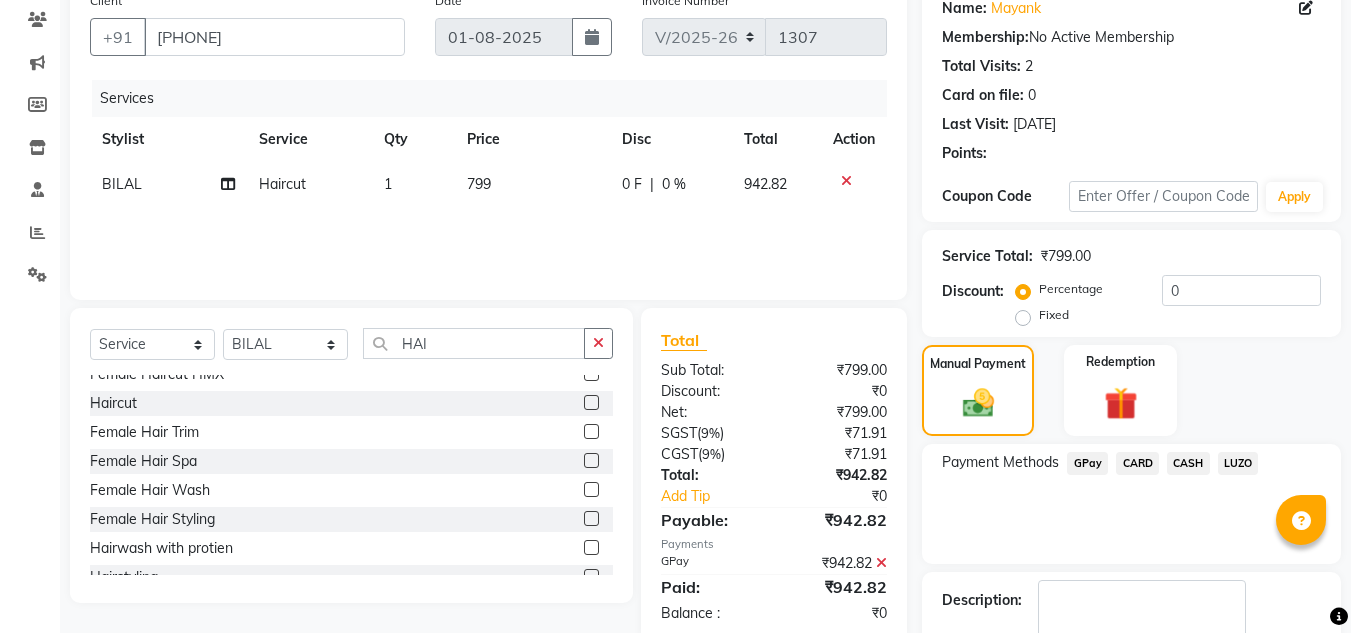 scroll, scrollTop: 283, scrollLeft: 0, axis: vertical 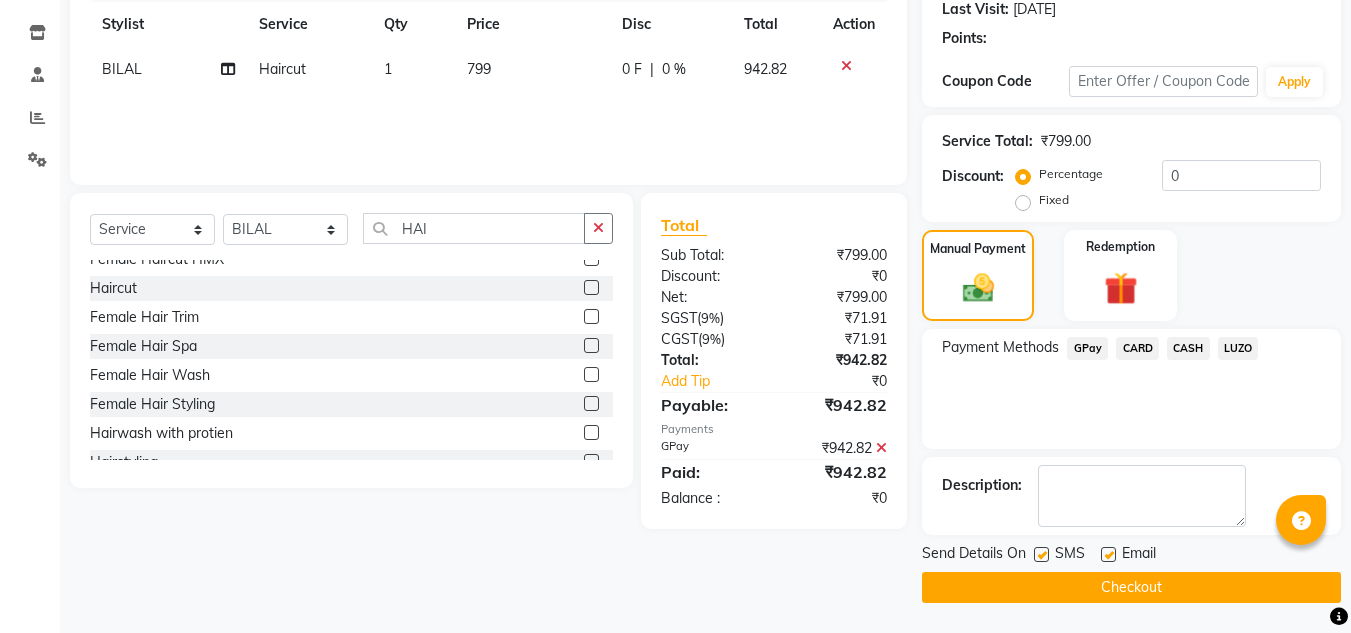 click on "Checkout" 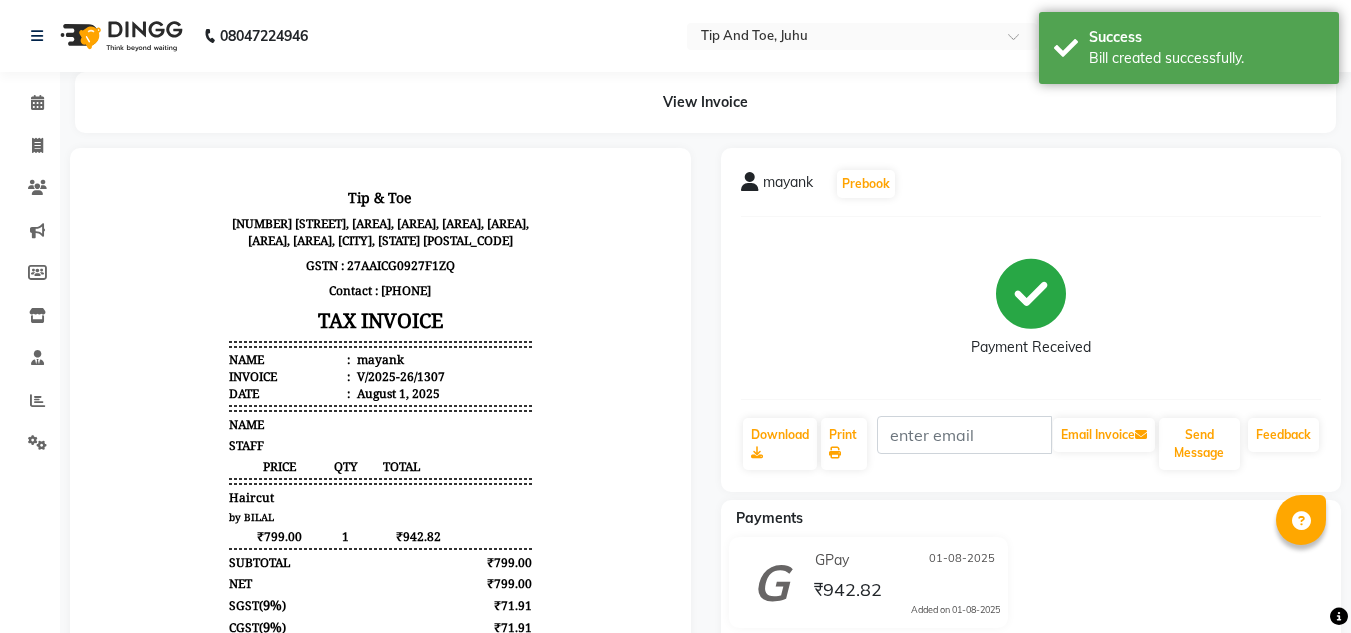 scroll, scrollTop: 0, scrollLeft: 0, axis: both 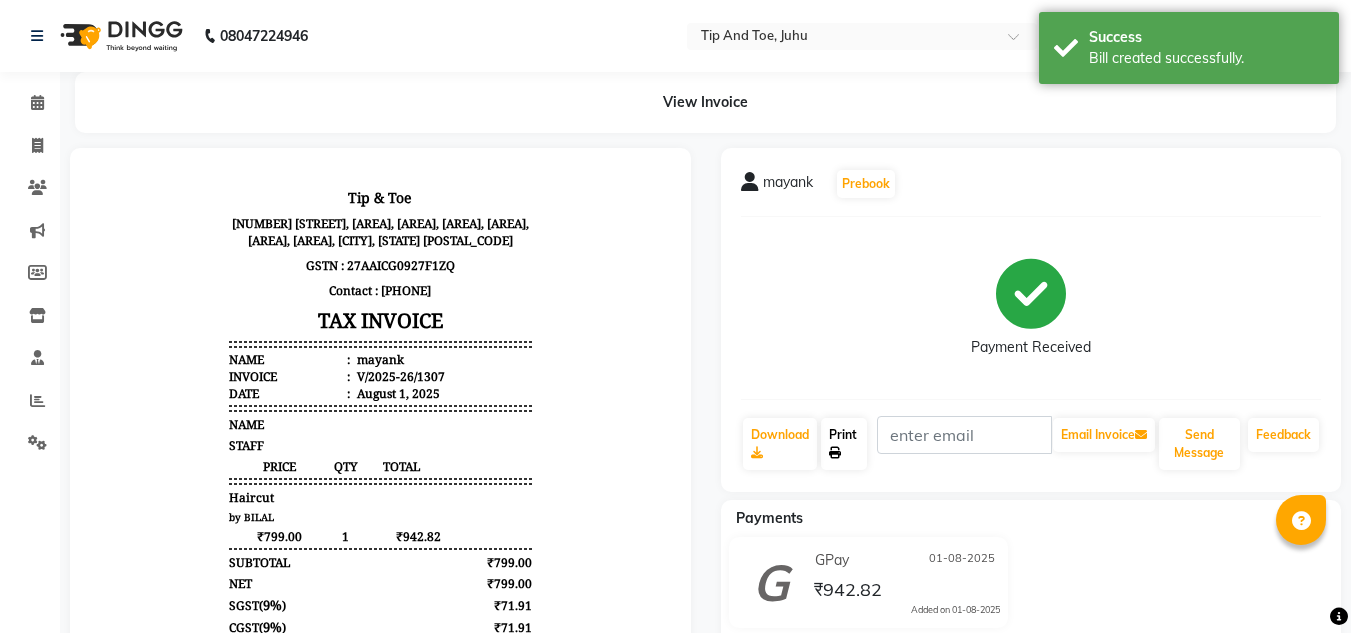 click on "Print" 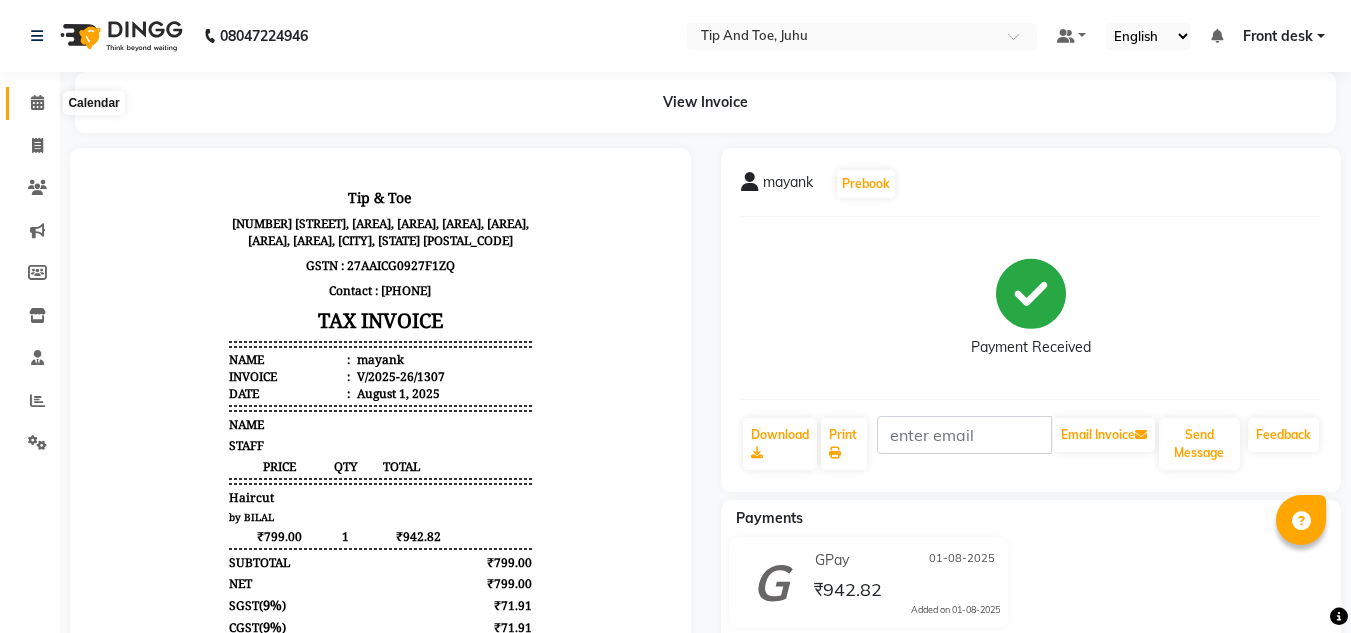 click 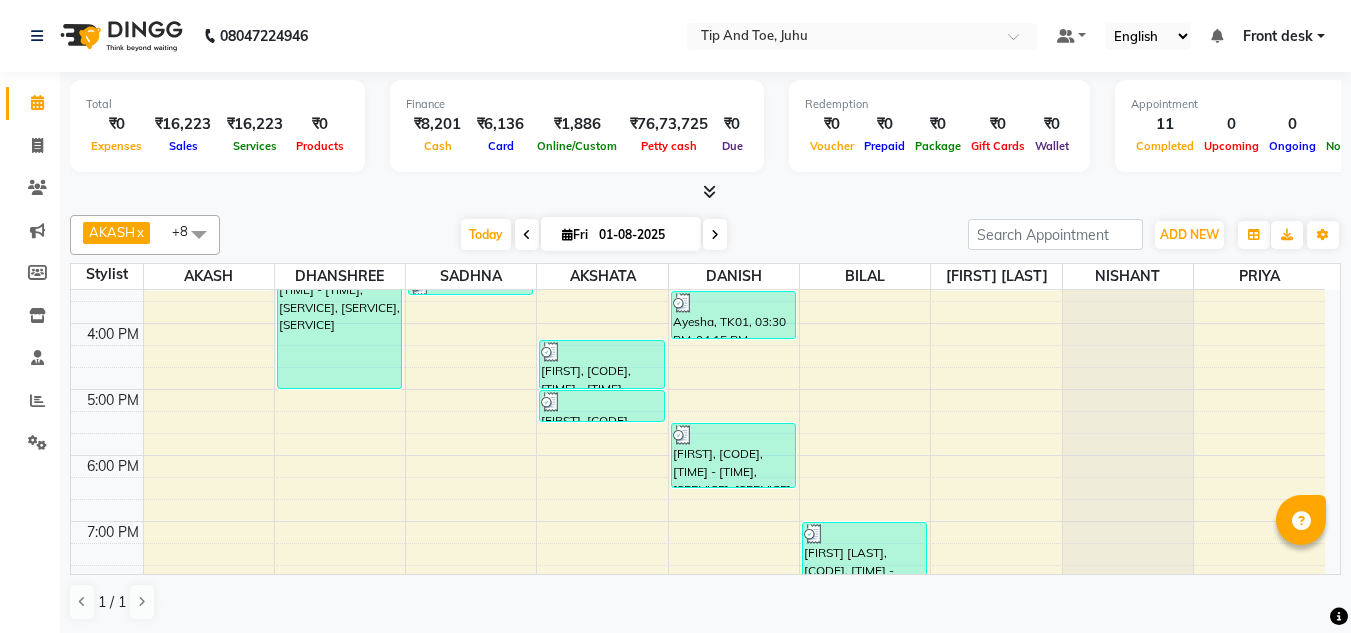 scroll, scrollTop: 390, scrollLeft: 0, axis: vertical 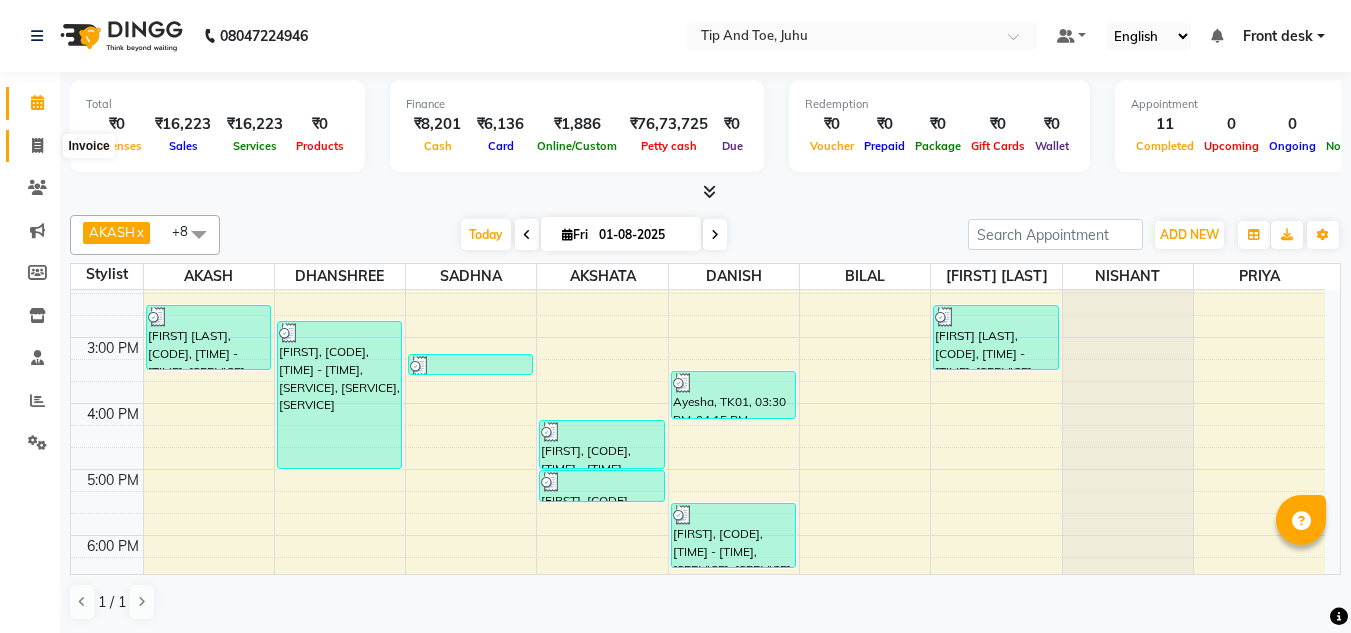 click 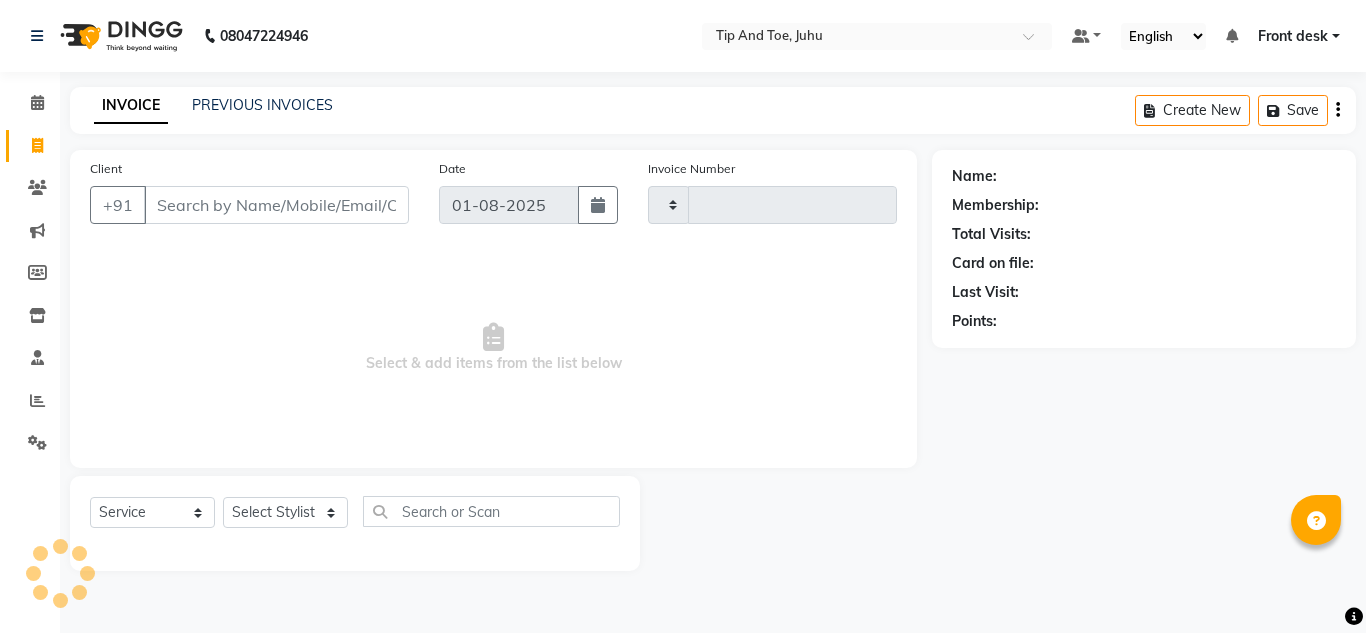 type on "1308" 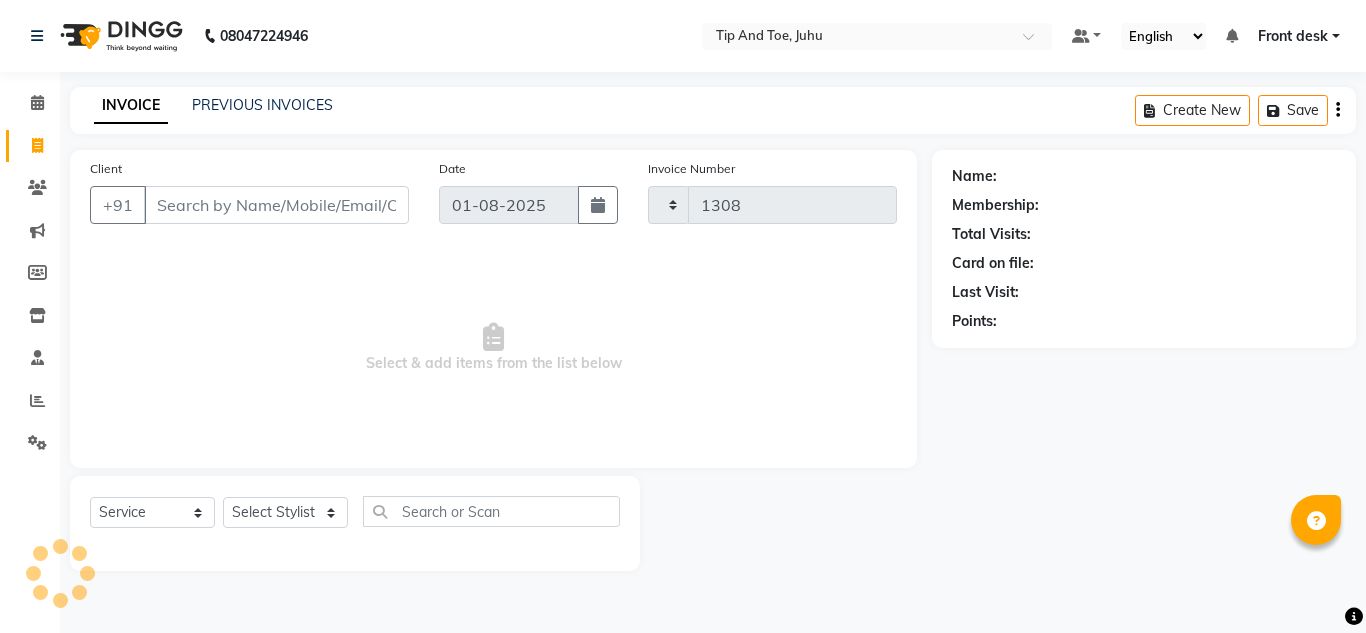 select on "5516" 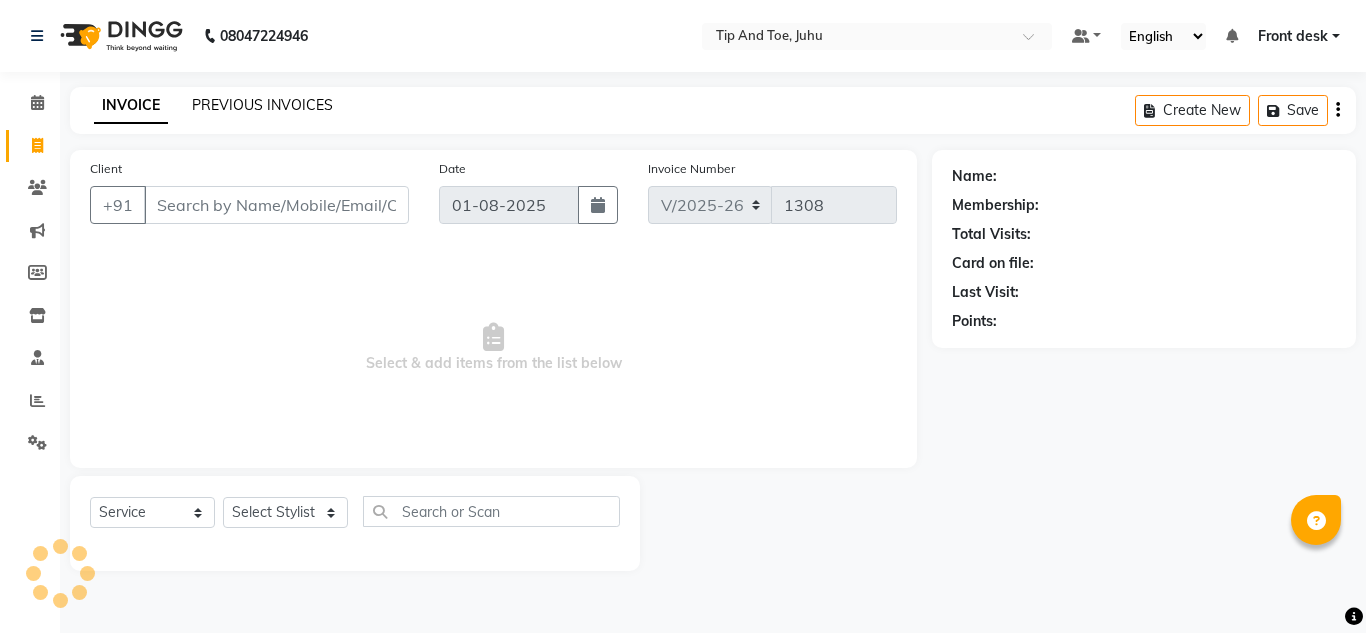 click on "PREVIOUS INVOICES" 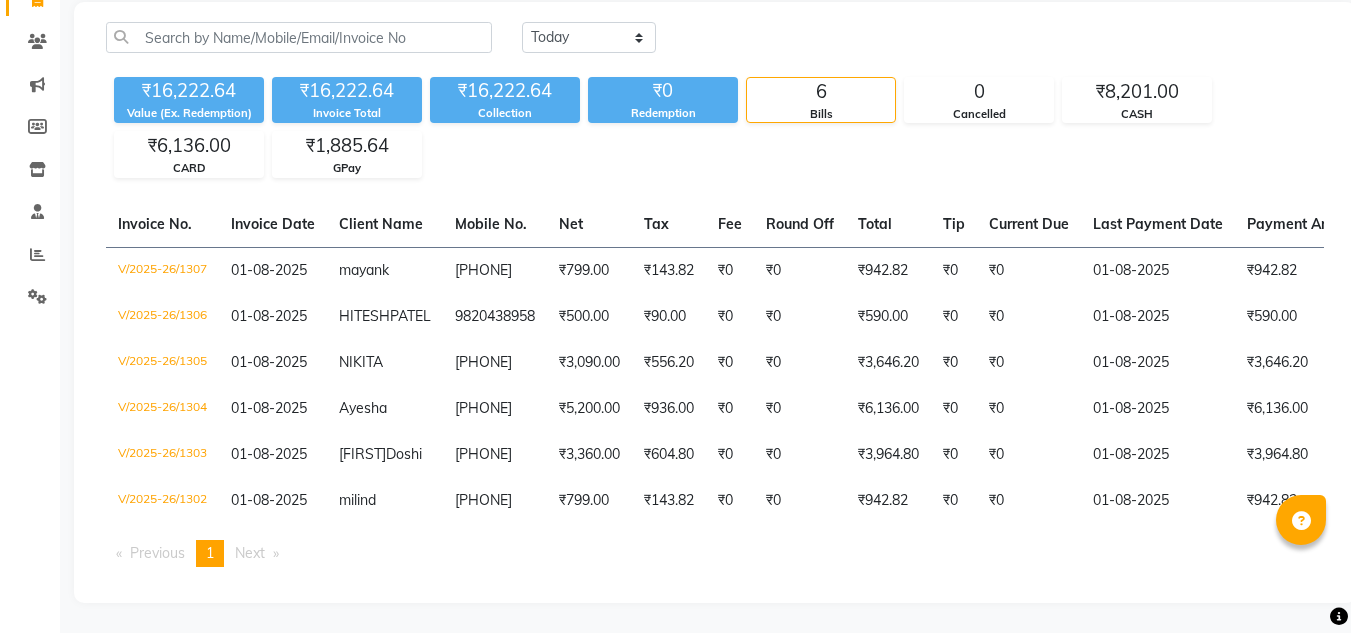 scroll, scrollTop: 101, scrollLeft: 0, axis: vertical 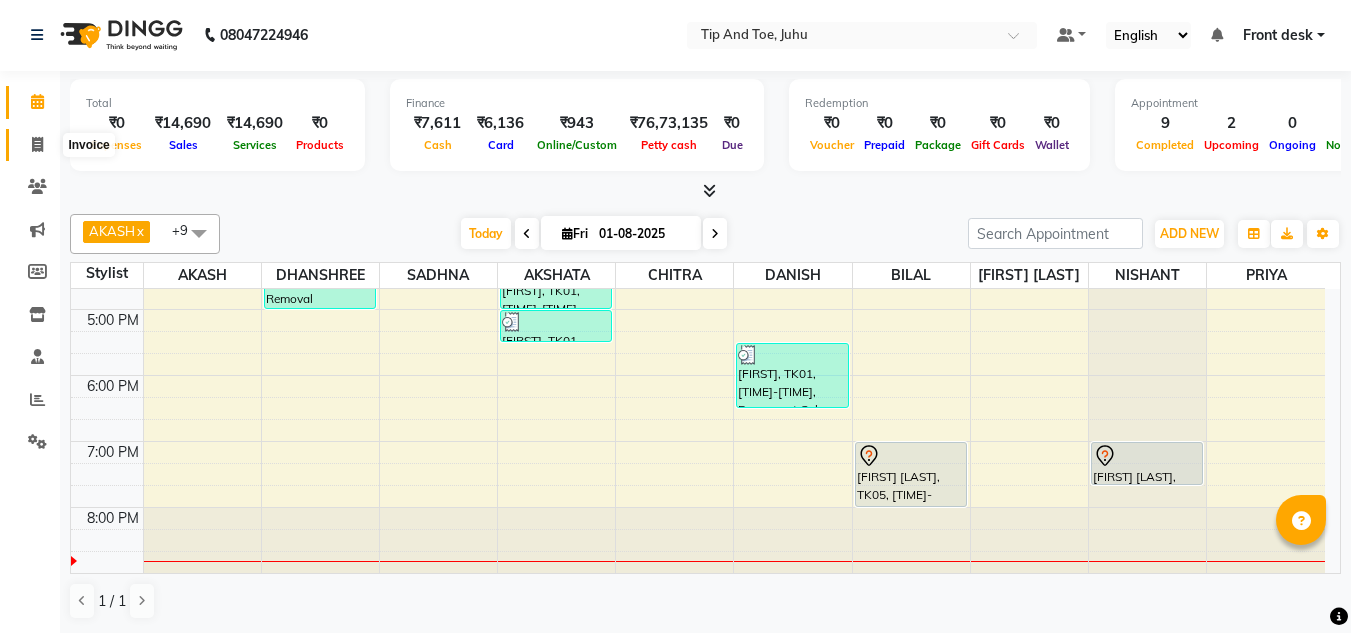 click 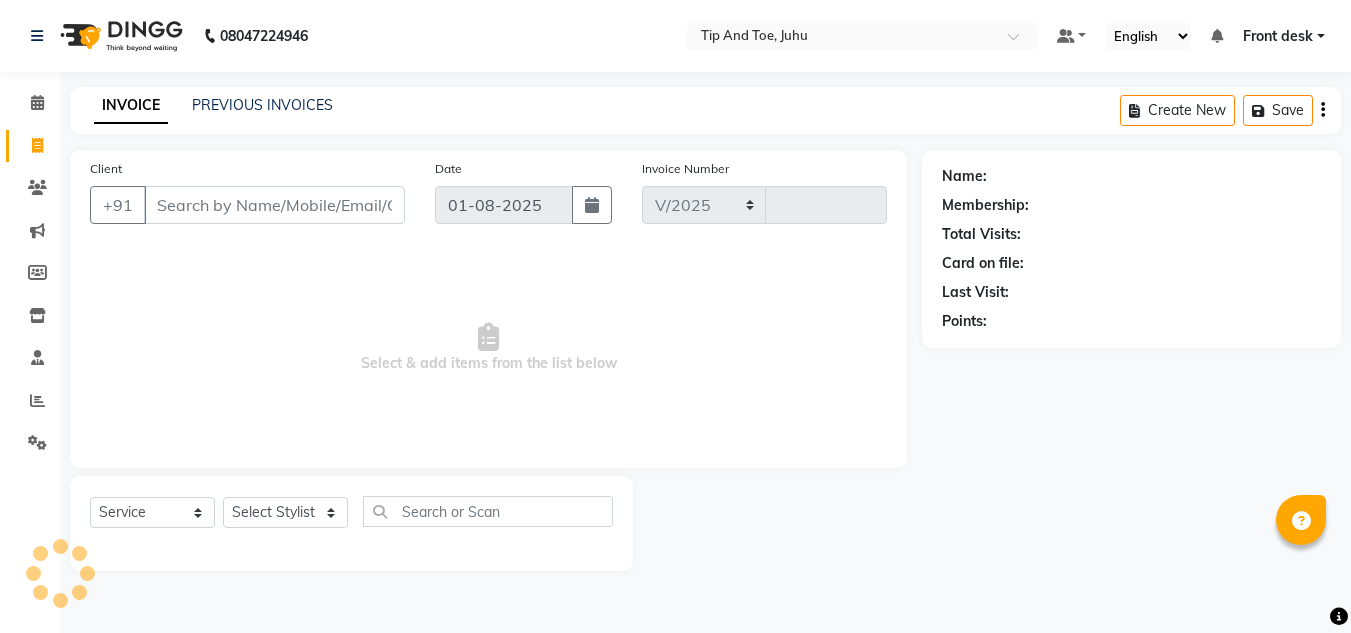 select on "5516" 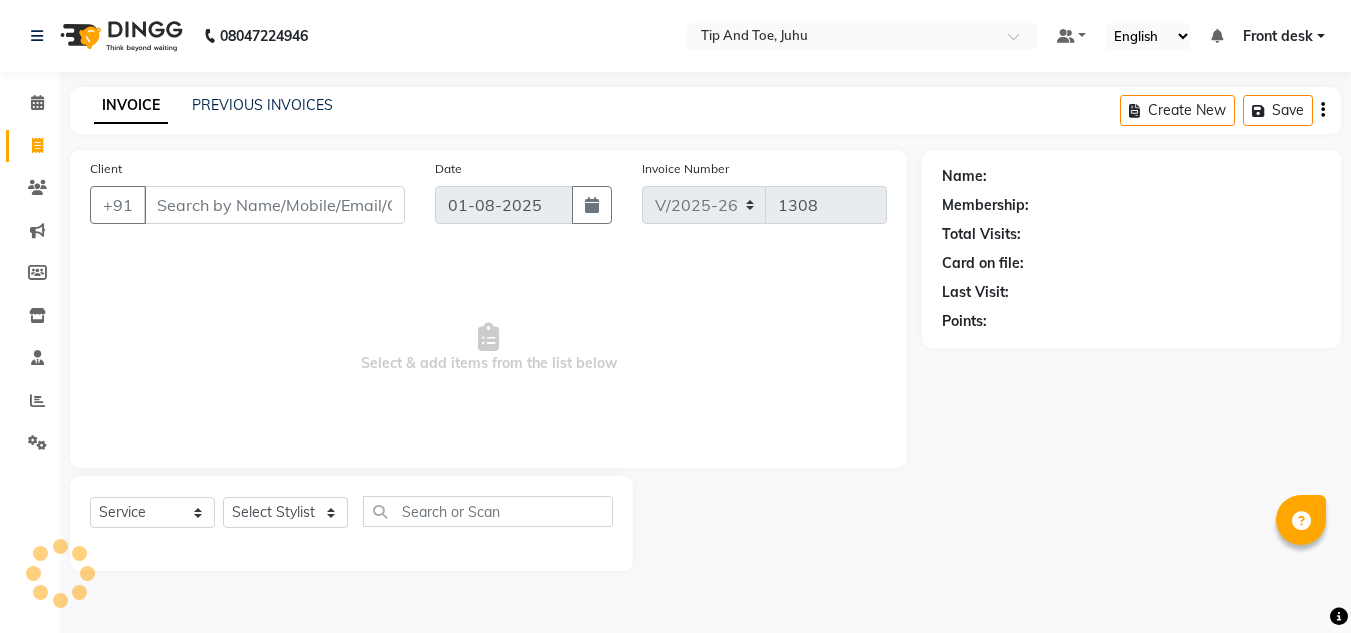 scroll, scrollTop: 0, scrollLeft: 0, axis: both 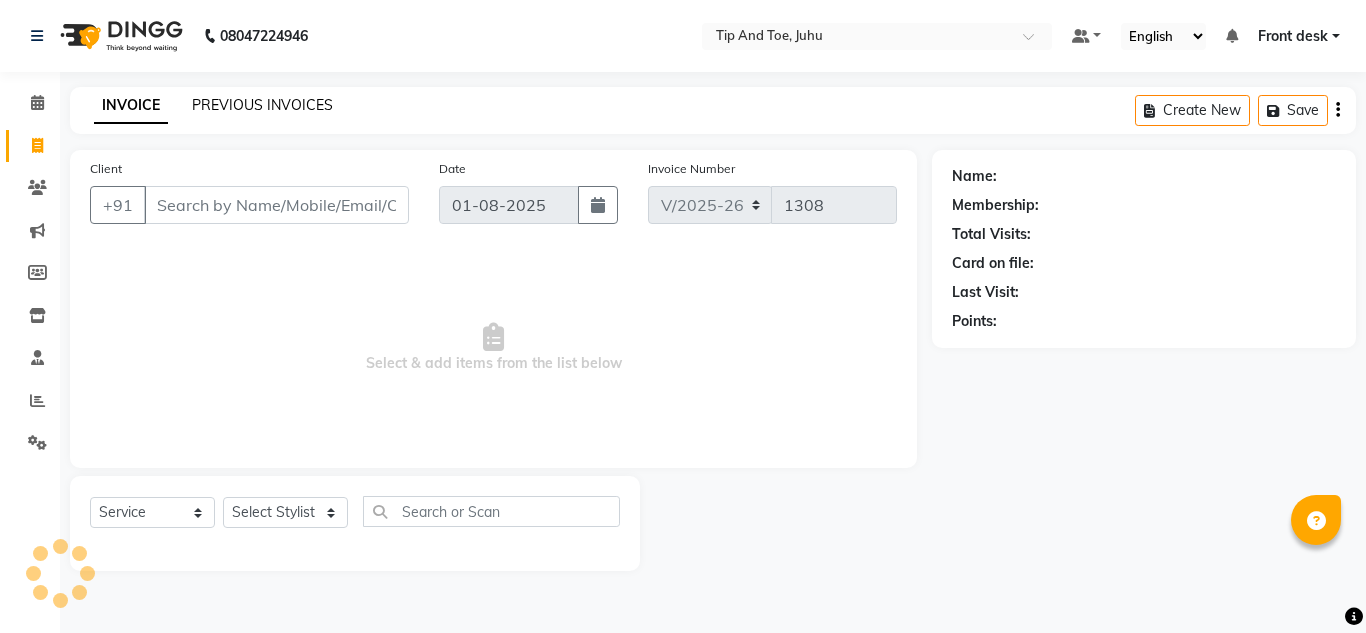 click on "PREVIOUS INVOICES" 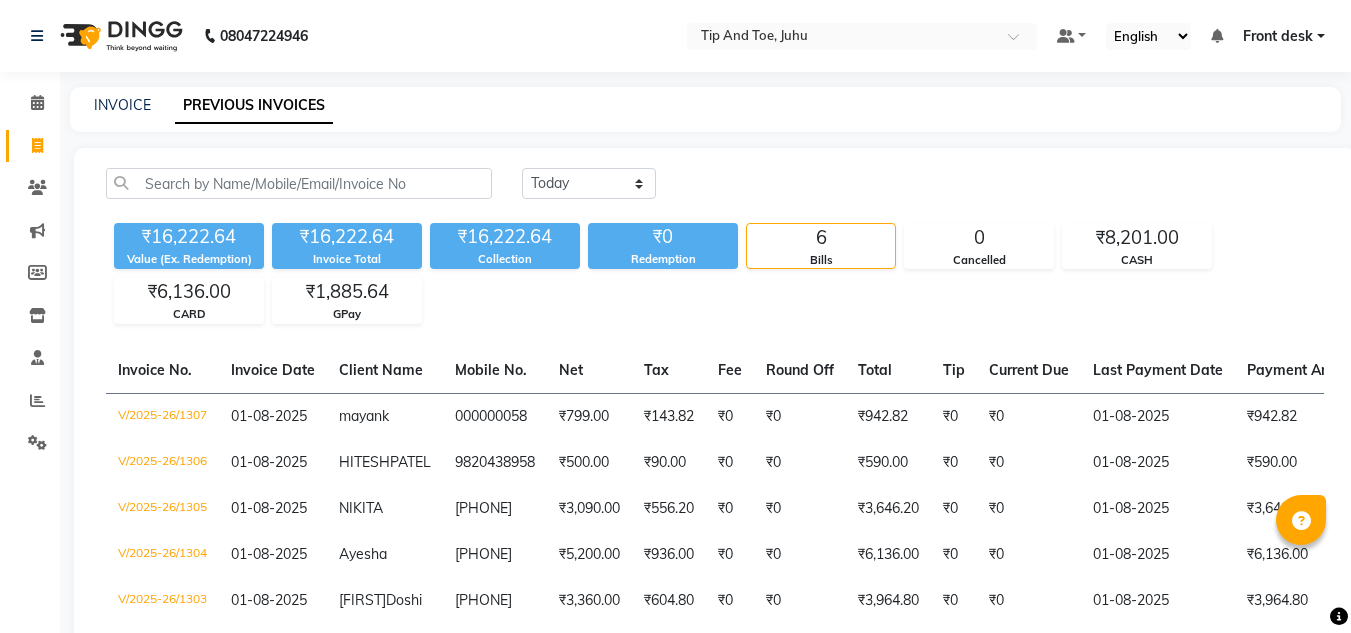 scroll, scrollTop: 100, scrollLeft: 0, axis: vertical 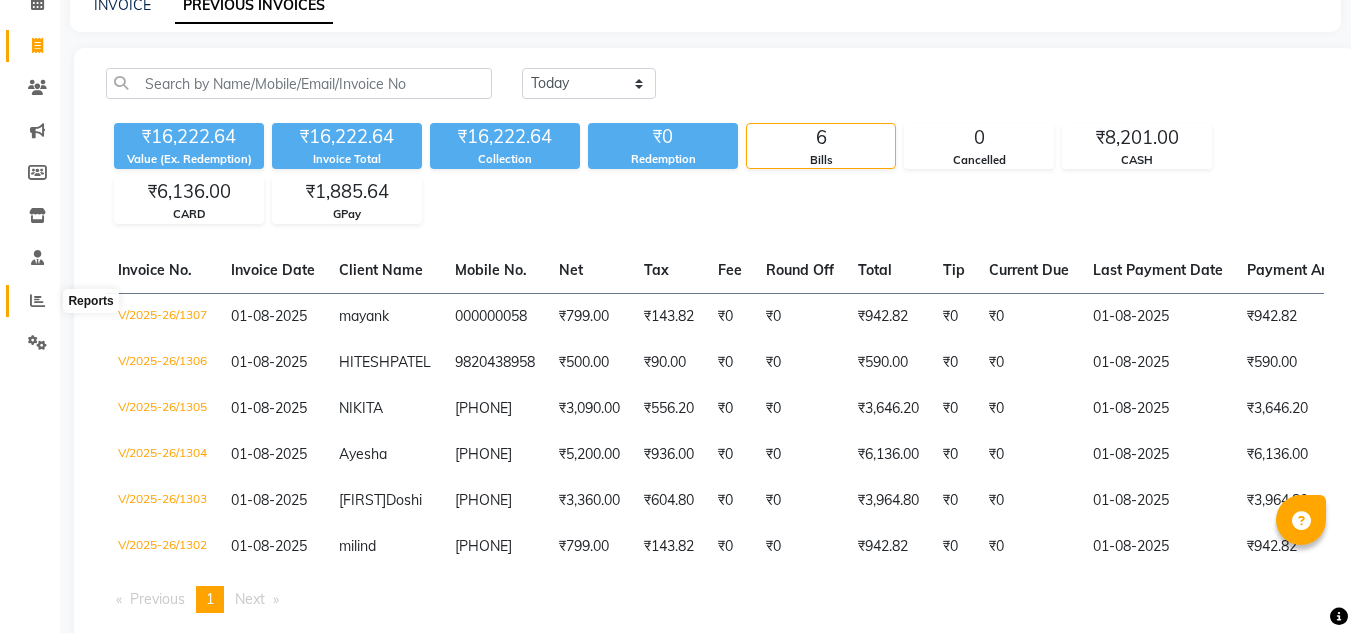 click 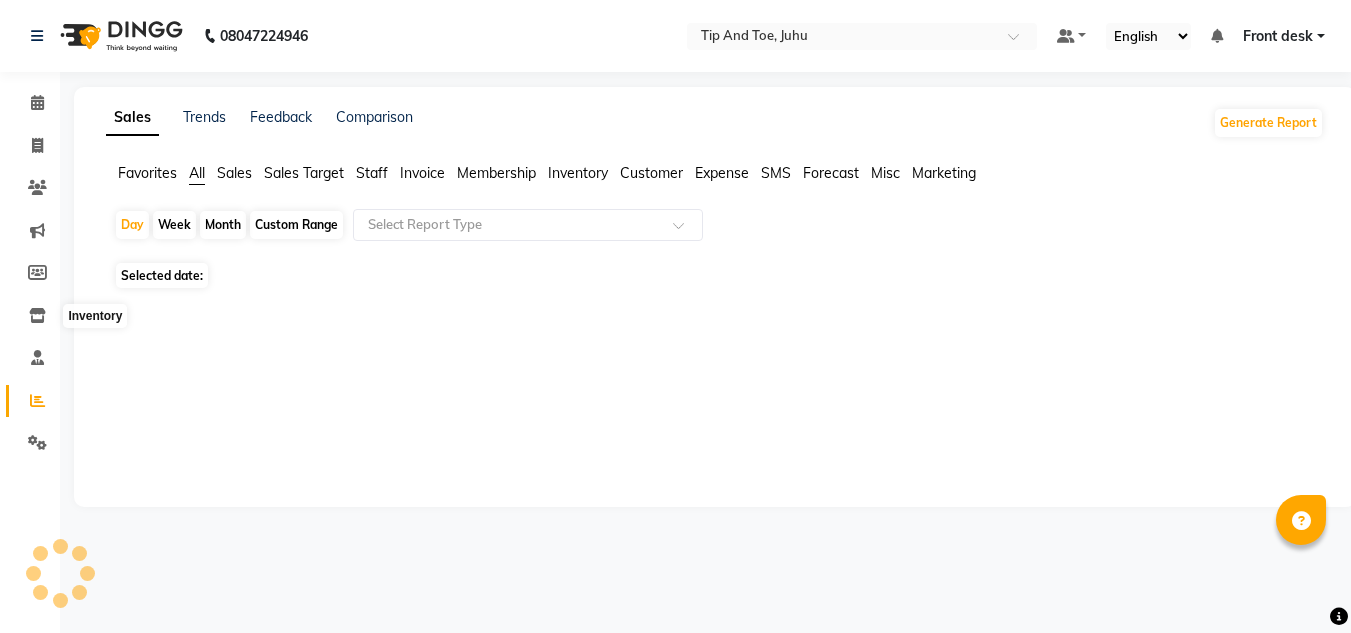 scroll, scrollTop: 0, scrollLeft: 0, axis: both 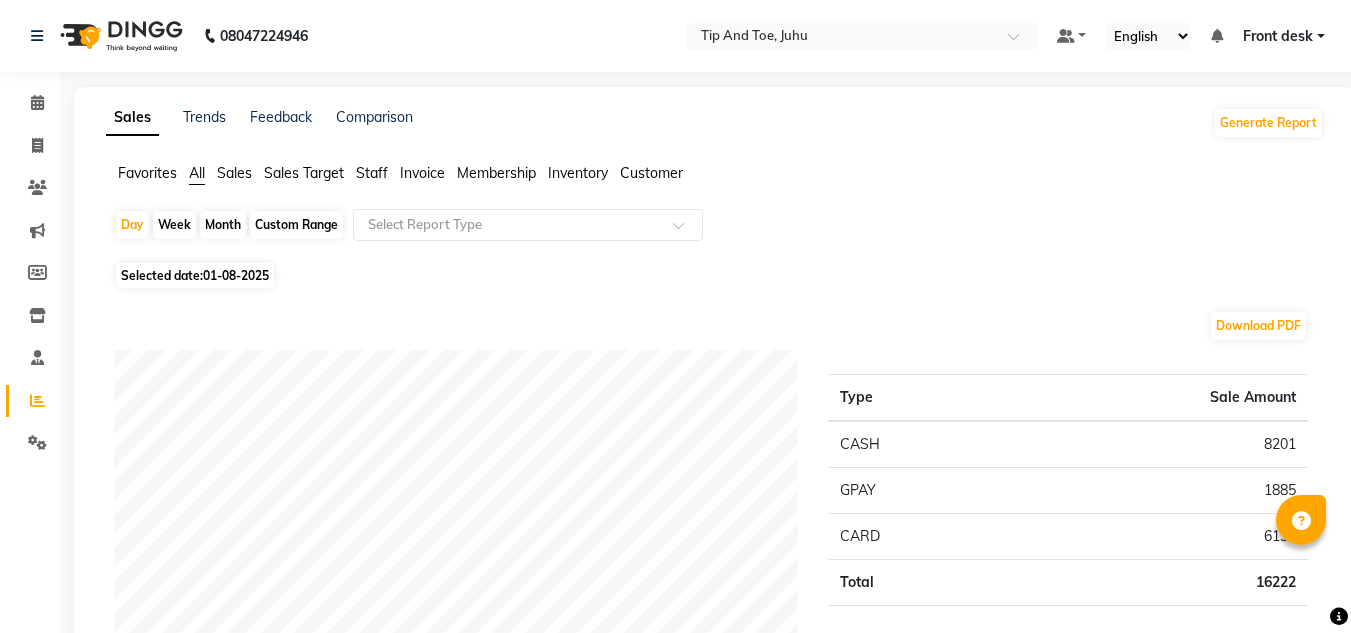 click on "Staff" 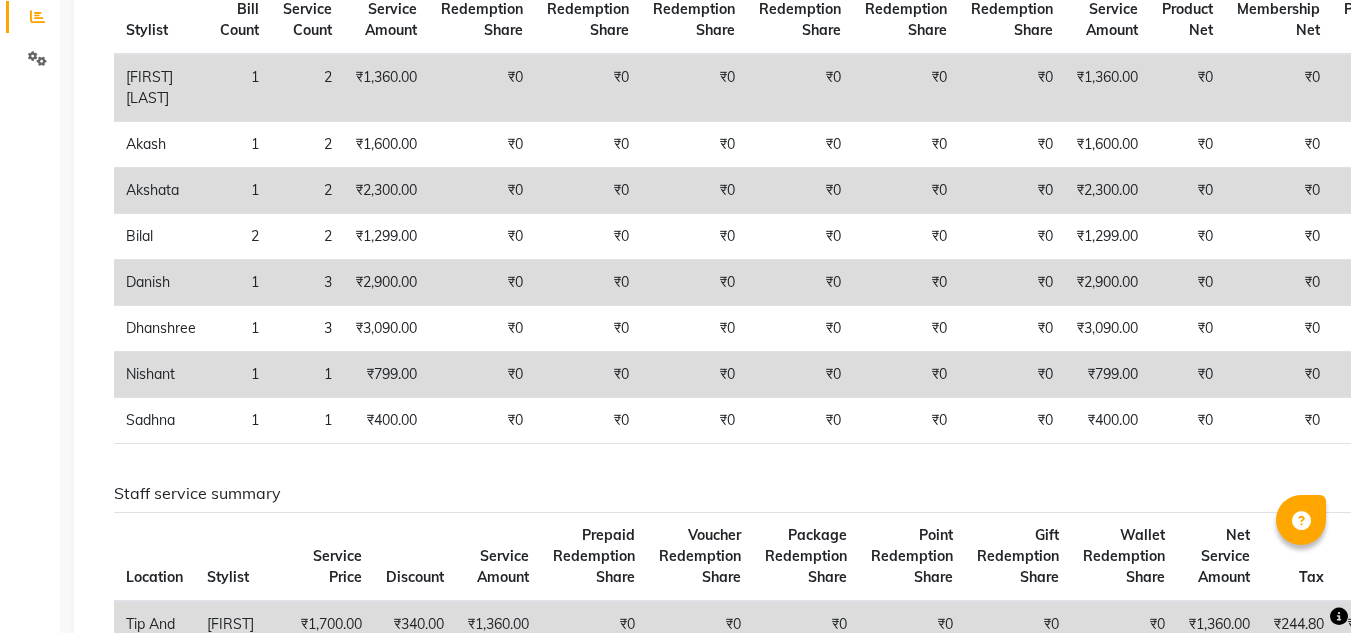 scroll, scrollTop: 254, scrollLeft: 0, axis: vertical 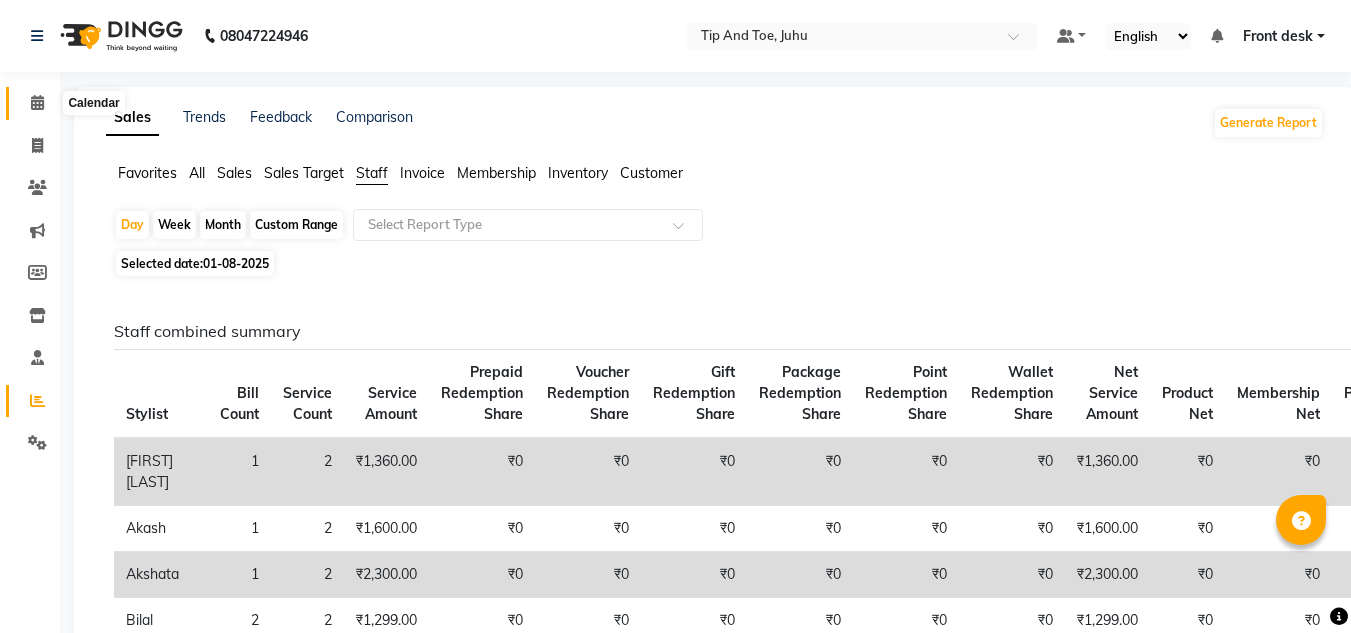 click 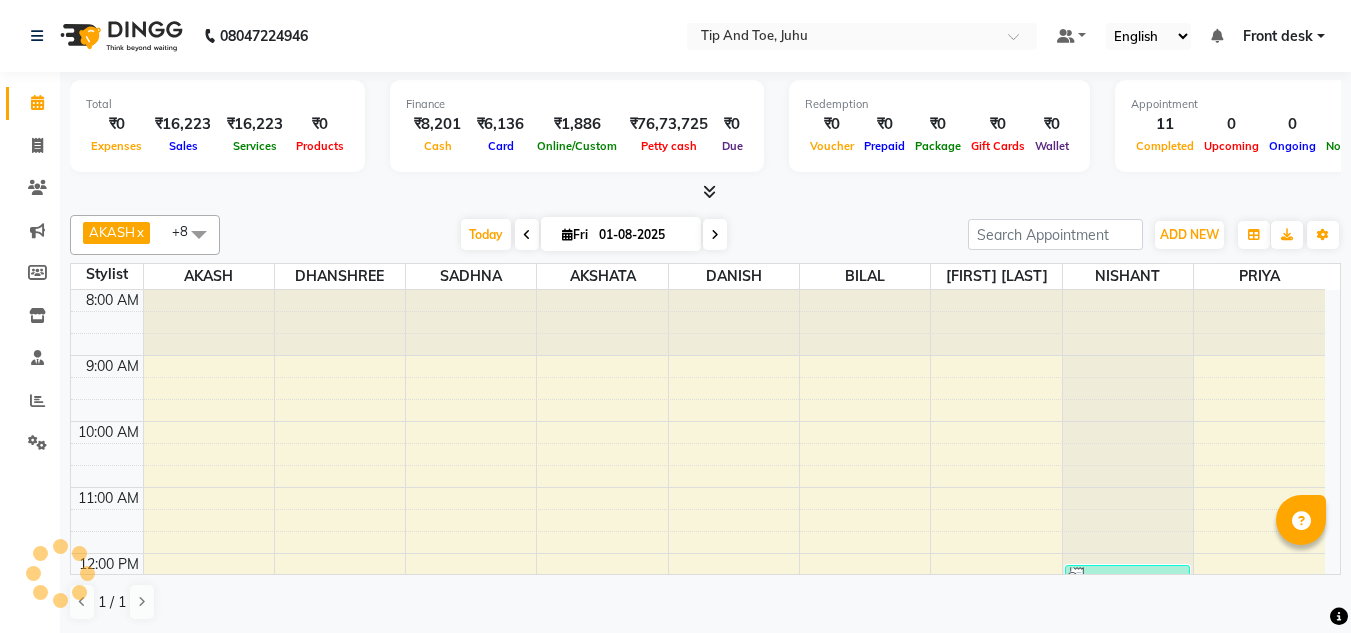 scroll, scrollTop: 535, scrollLeft: 0, axis: vertical 